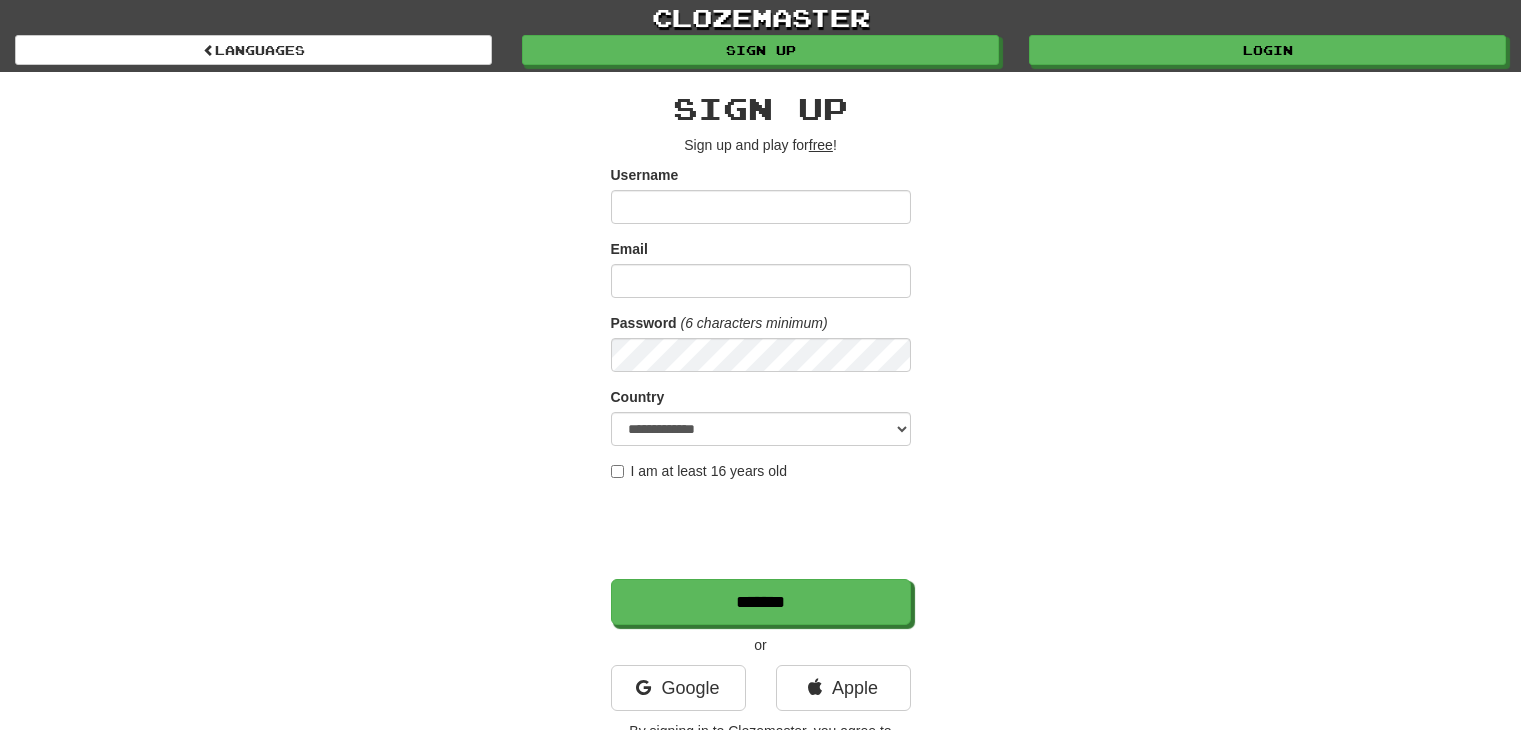 scroll, scrollTop: 0, scrollLeft: 0, axis: both 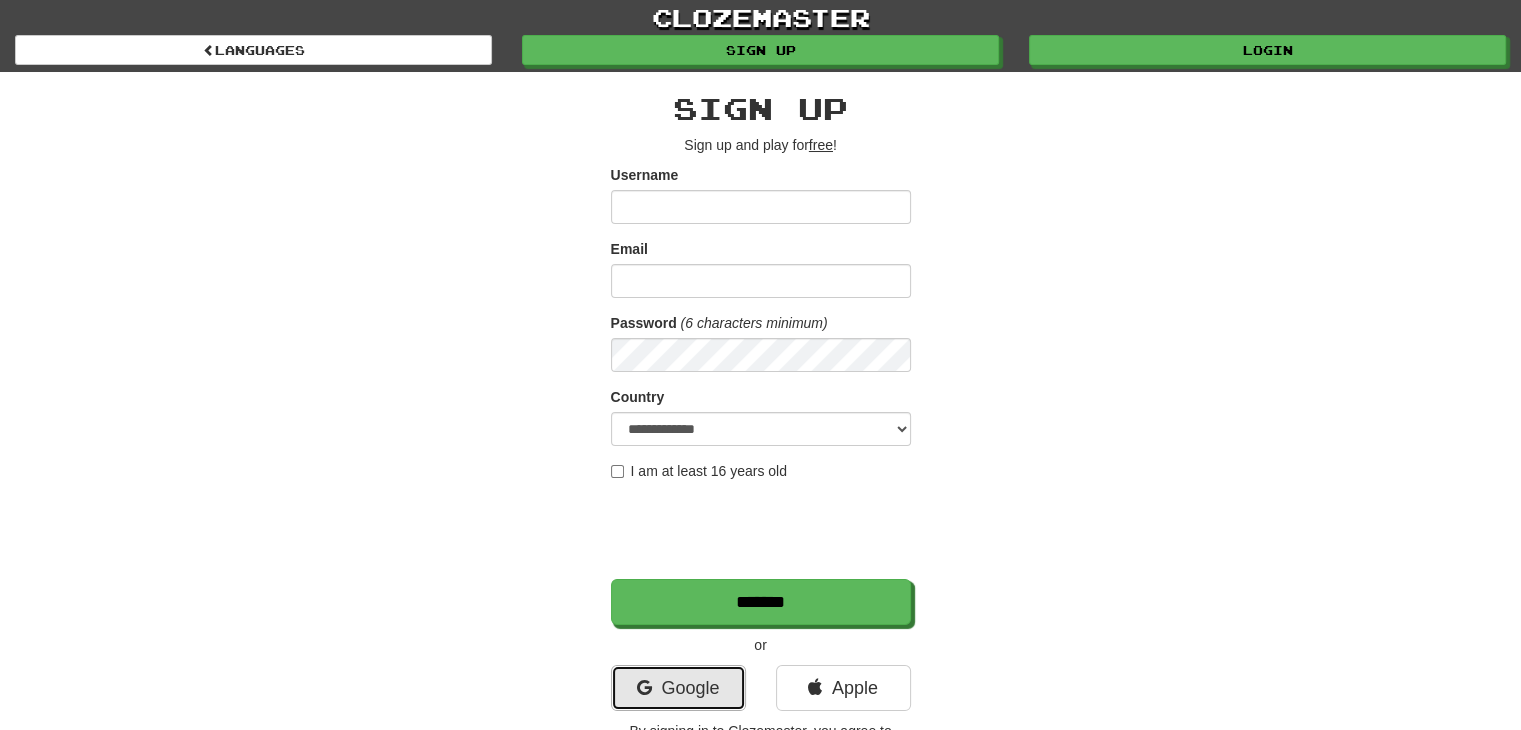 click on "Google" at bounding box center [678, 688] 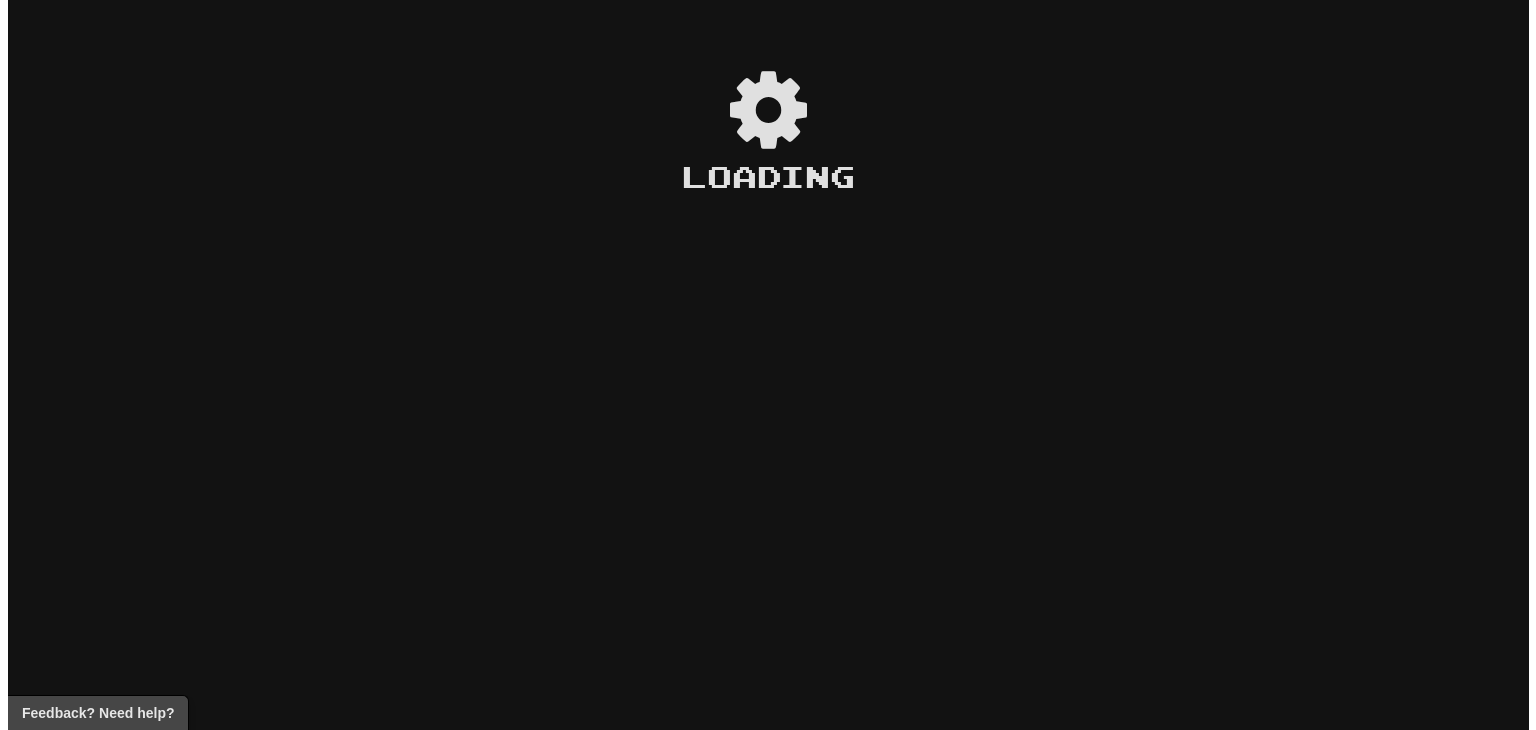 scroll, scrollTop: 0, scrollLeft: 0, axis: both 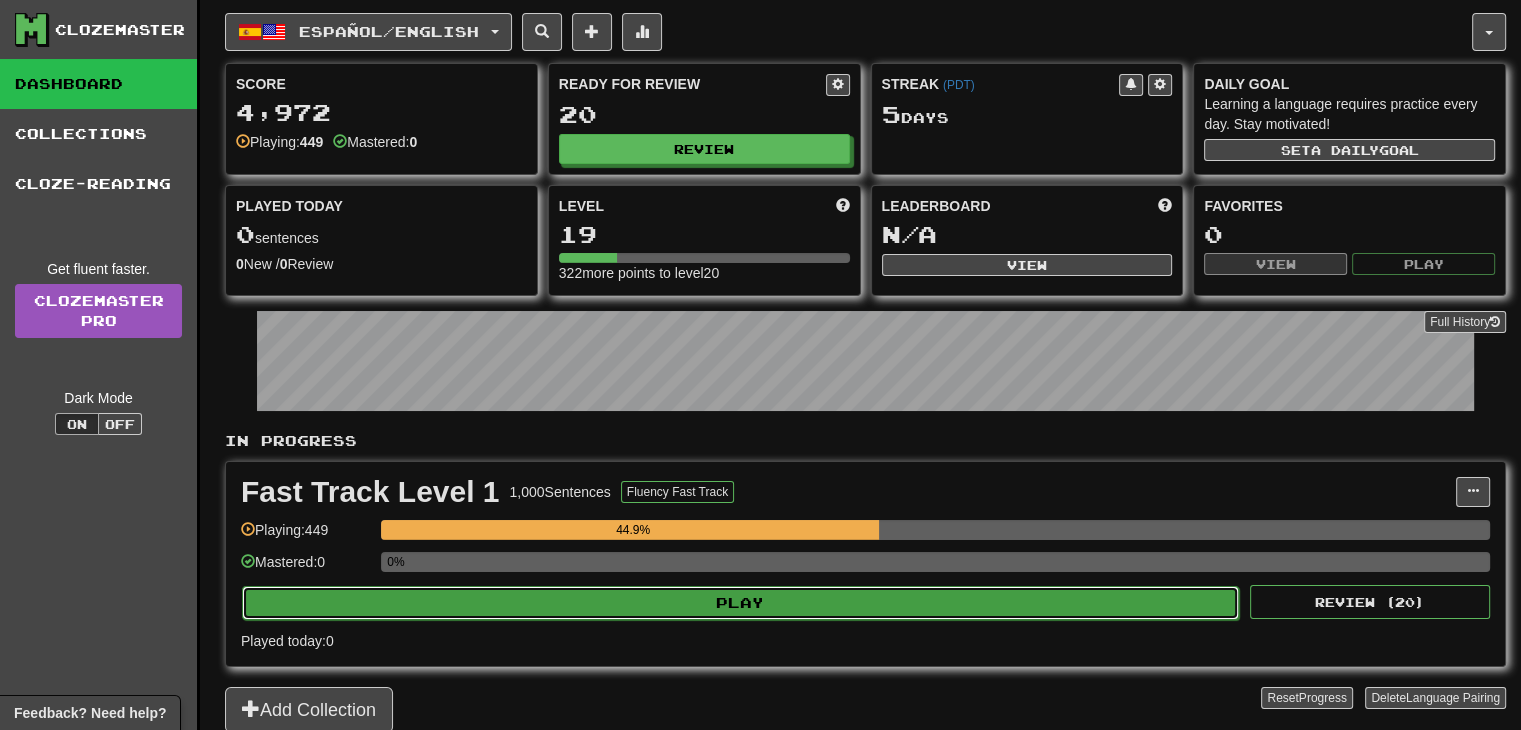 click on "Play" at bounding box center (740, 603) 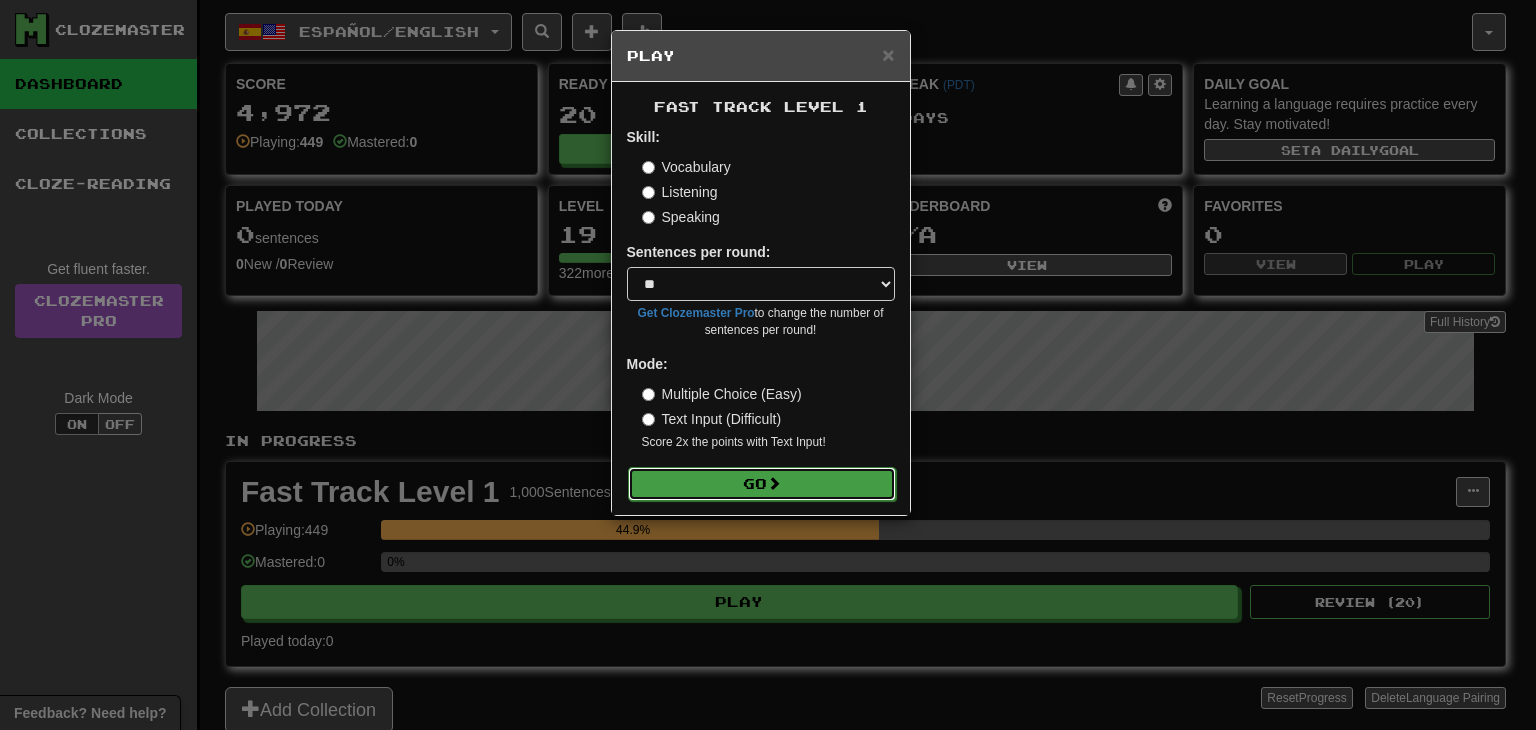 click on "Go" at bounding box center (762, 484) 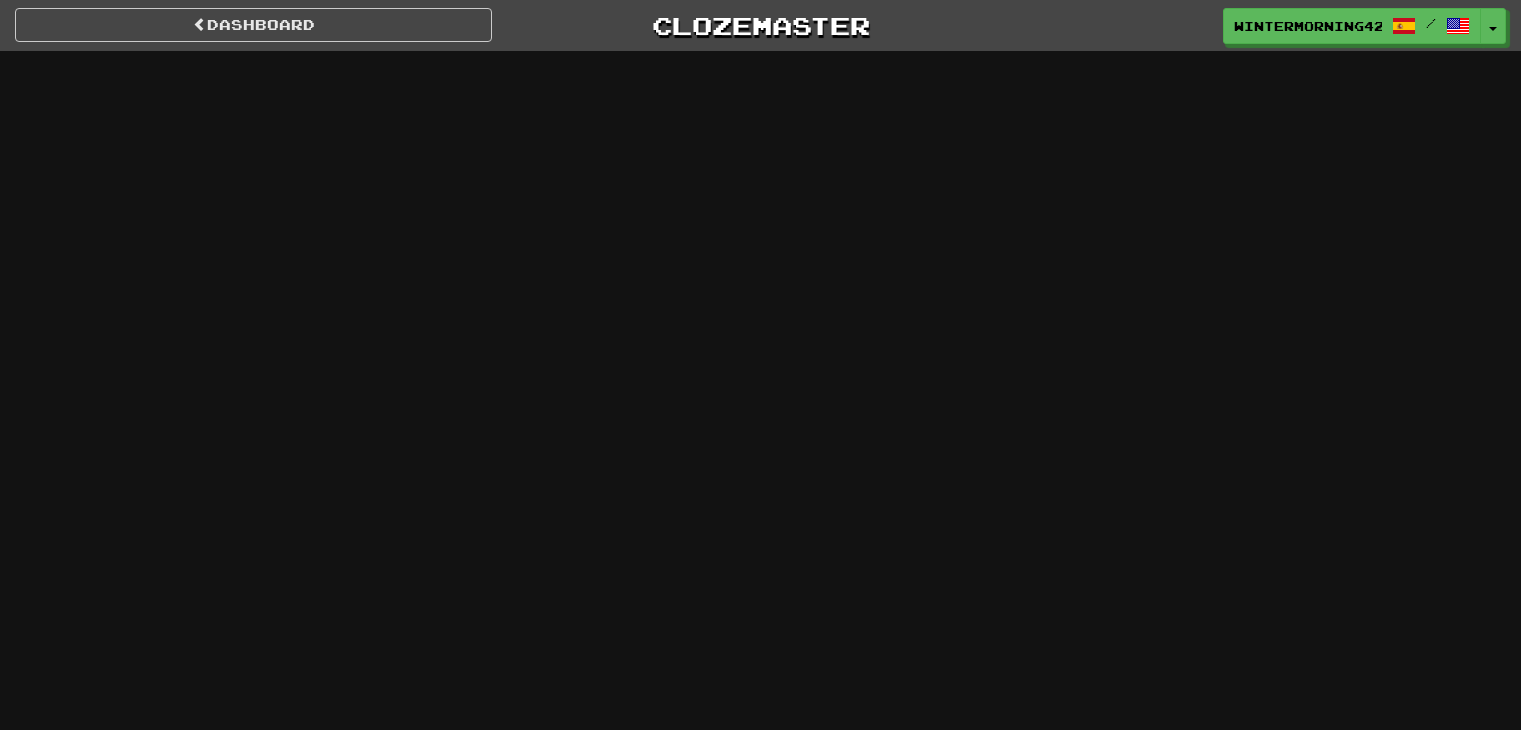 scroll, scrollTop: 0, scrollLeft: 0, axis: both 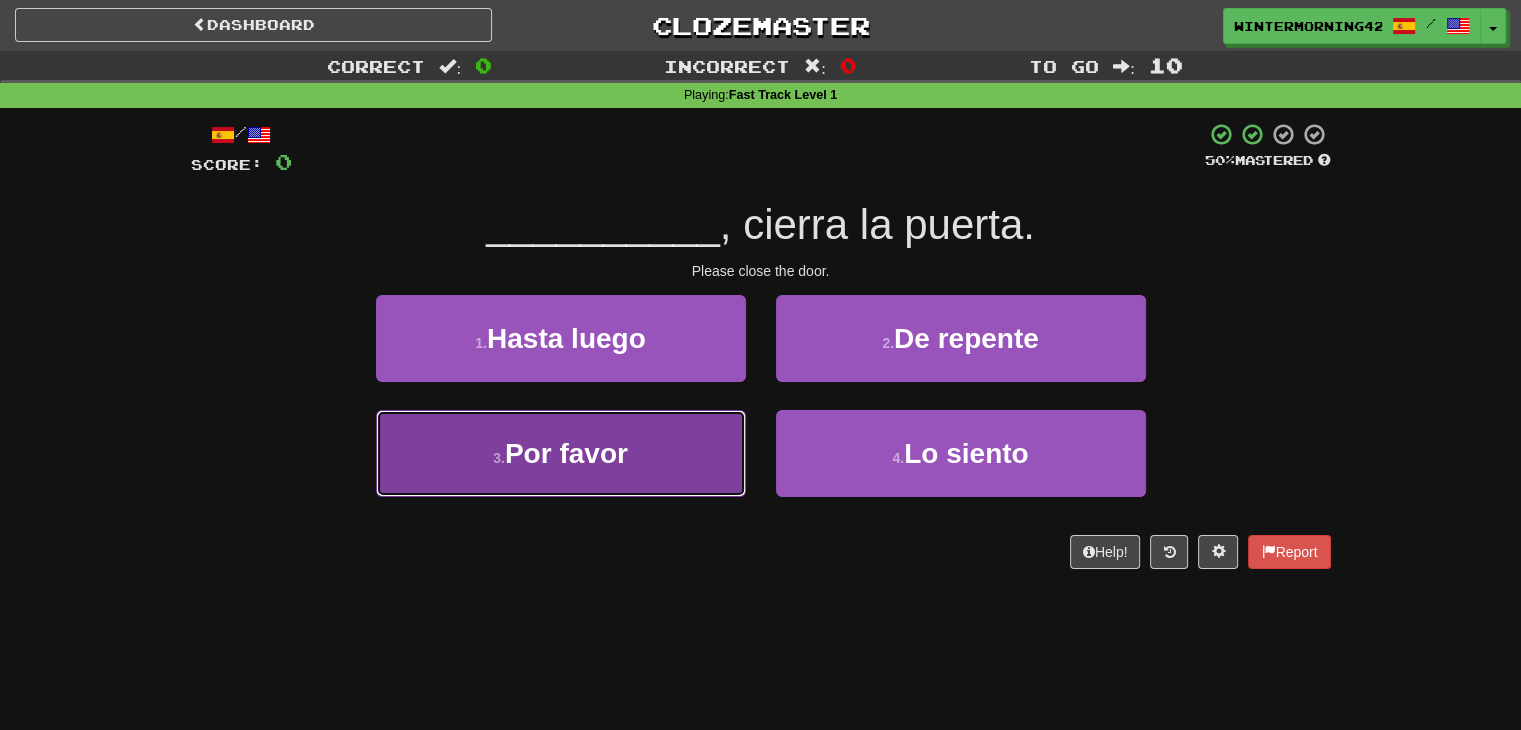 click on "Por favor" at bounding box center [566, 453] 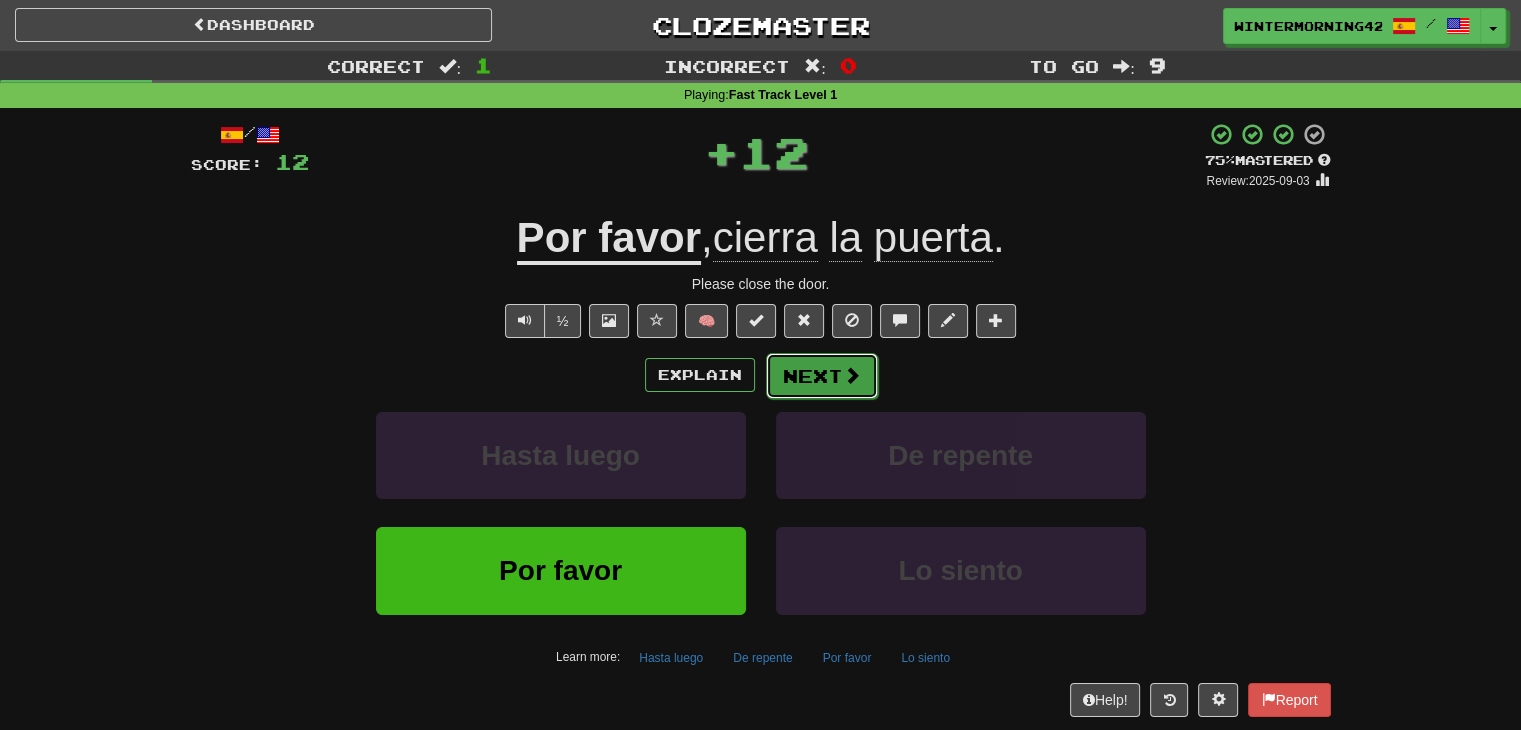 click on "Next" at bounding box center [822, 376] 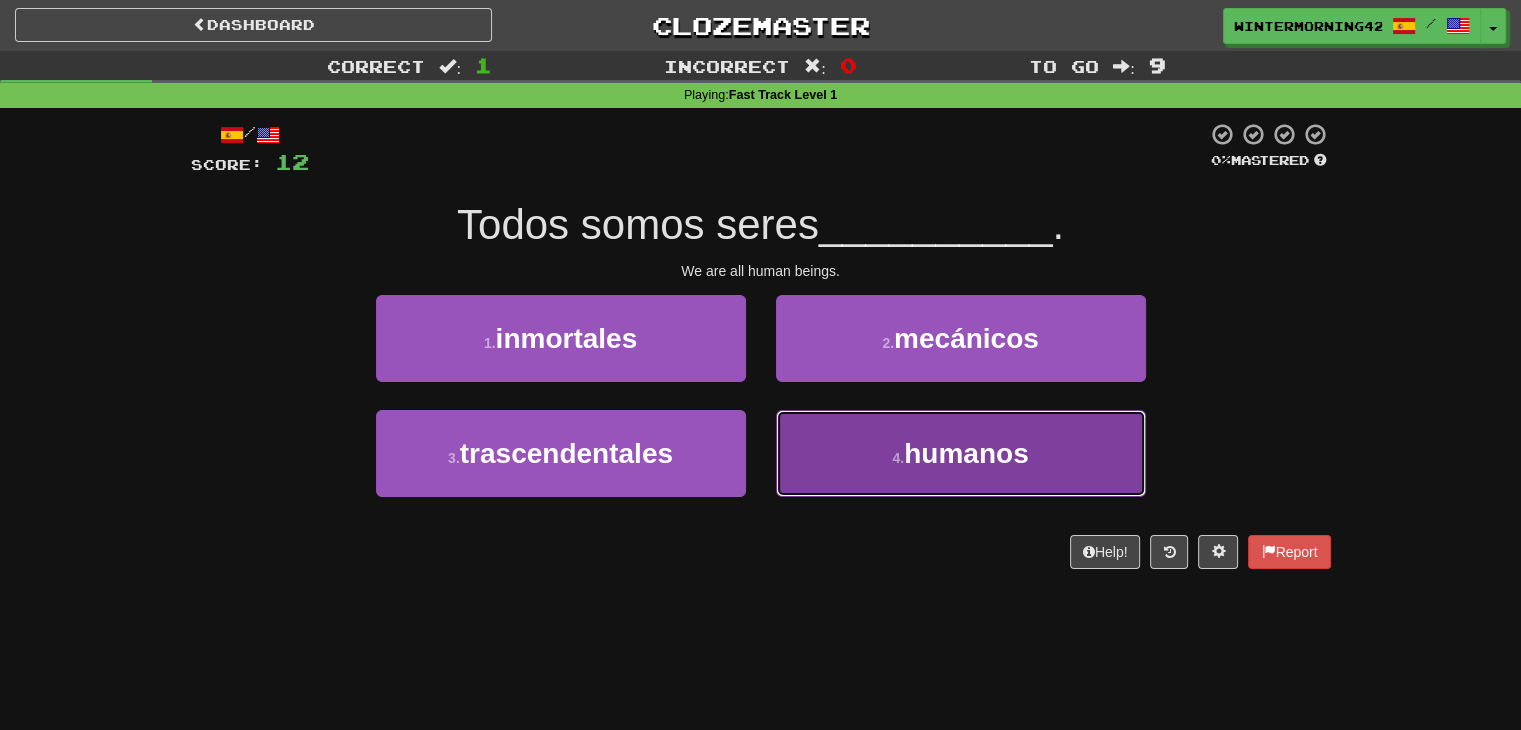 click on "humanos" at bounding box center [966, 453] 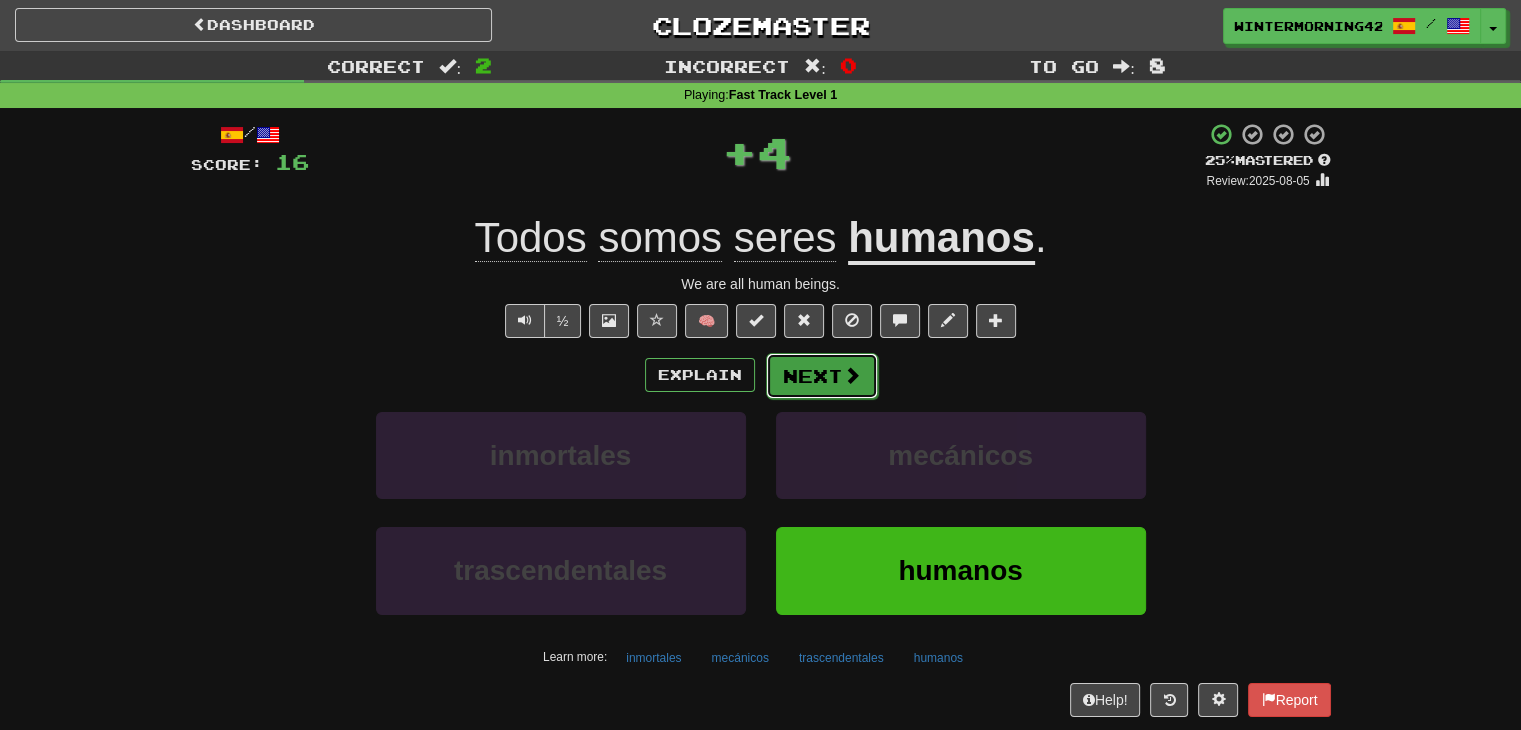 click at bounding box center (852, 375) 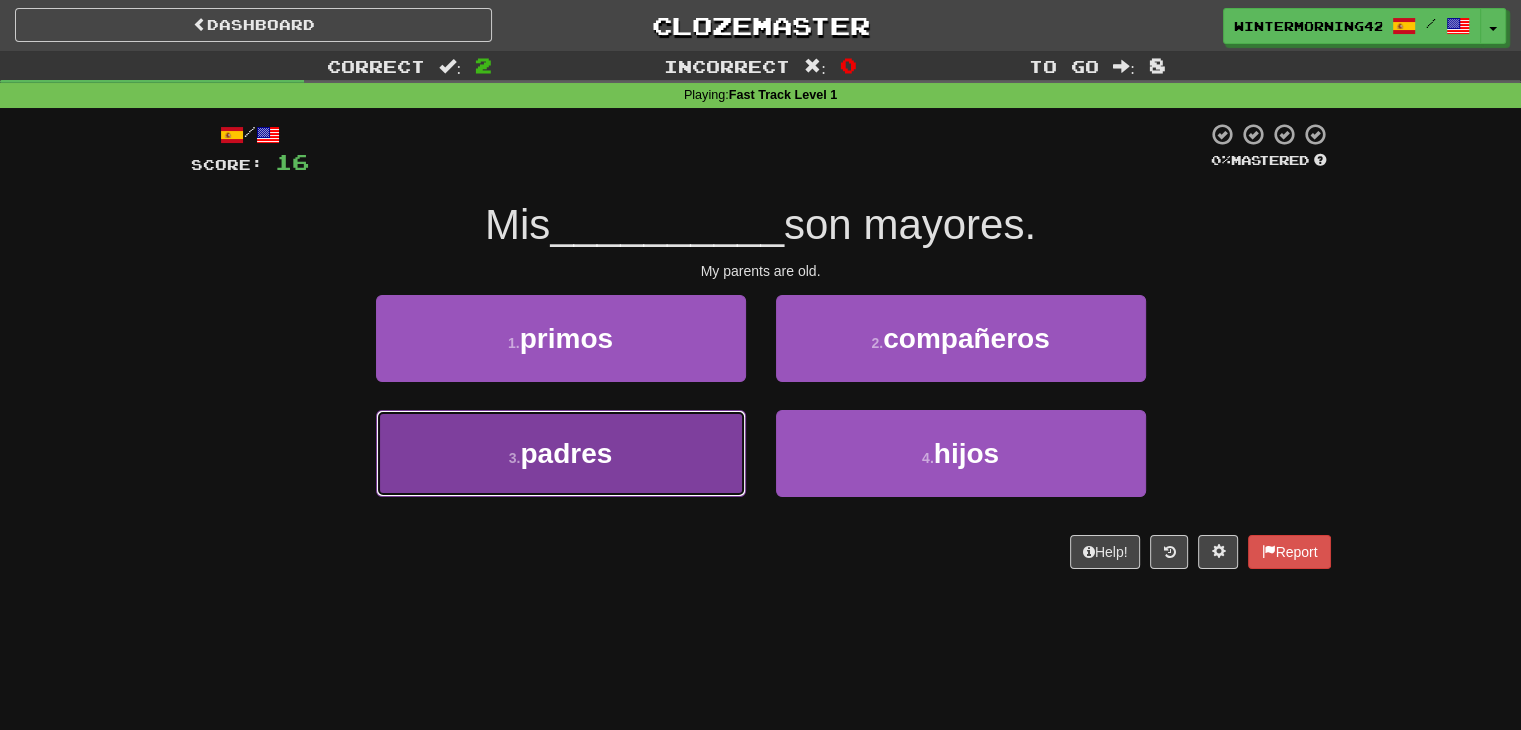 click on "3 .  padres" at bounding box center [561, 453] 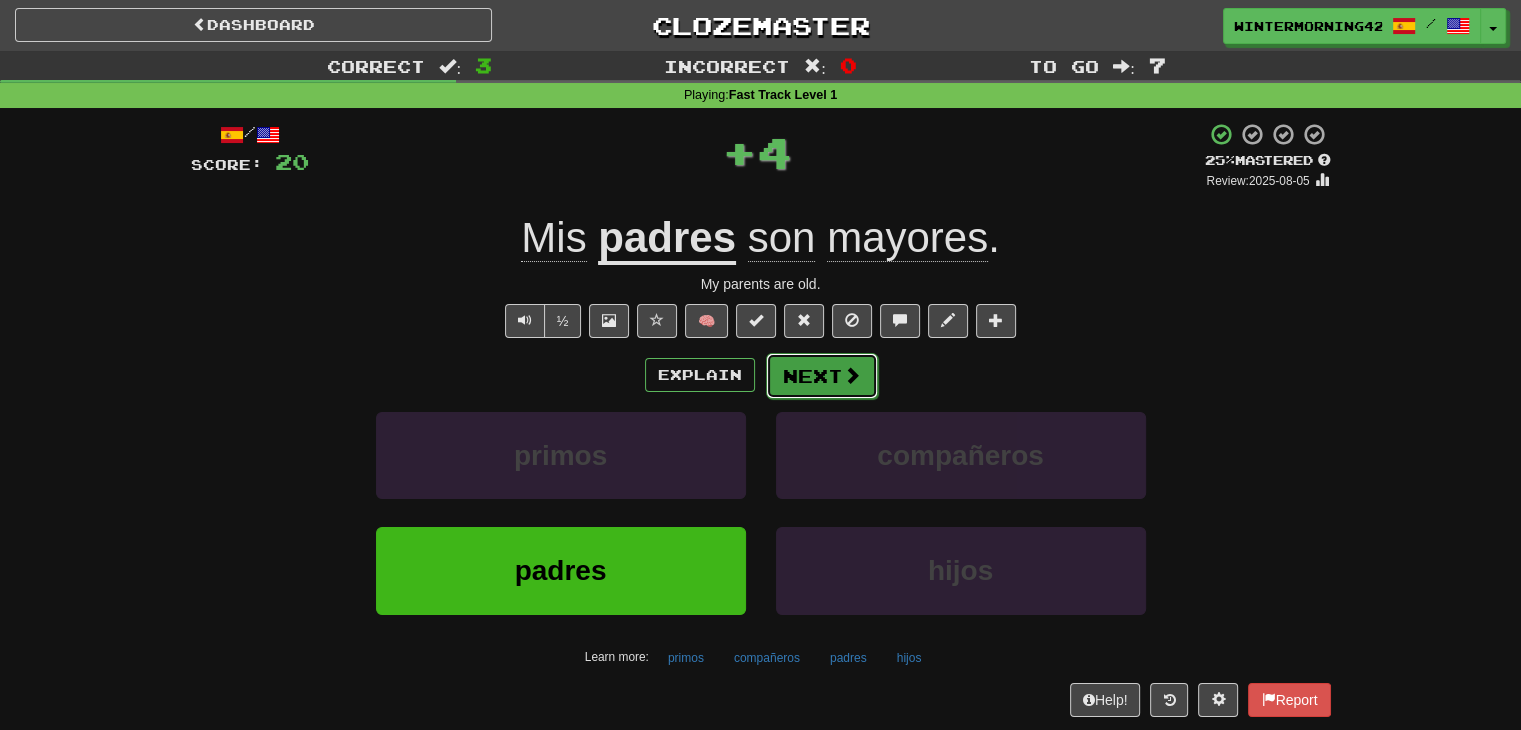 click on "Next" at bounding box center [822, 376] 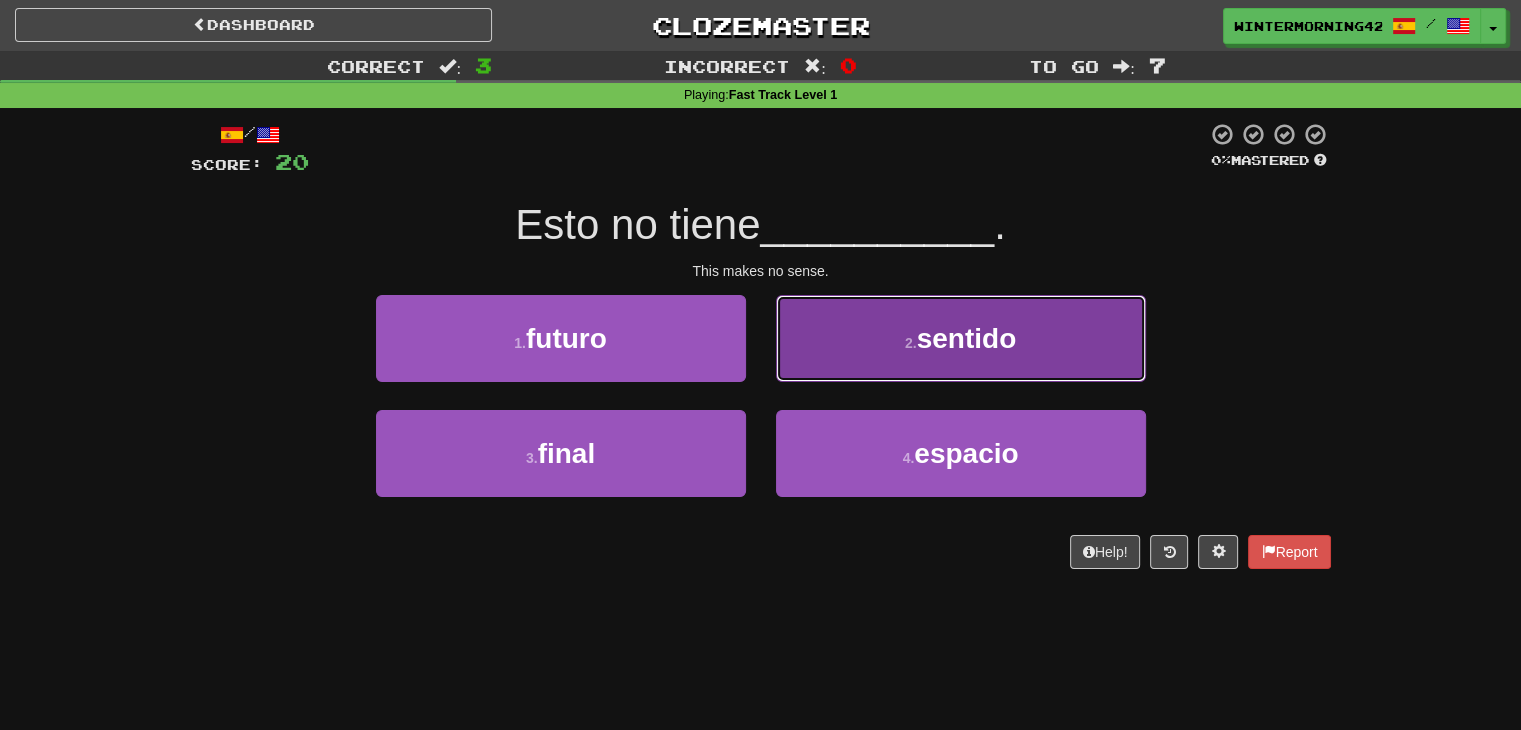 click on "2 .  sentido" at bounding box center [961, 338] 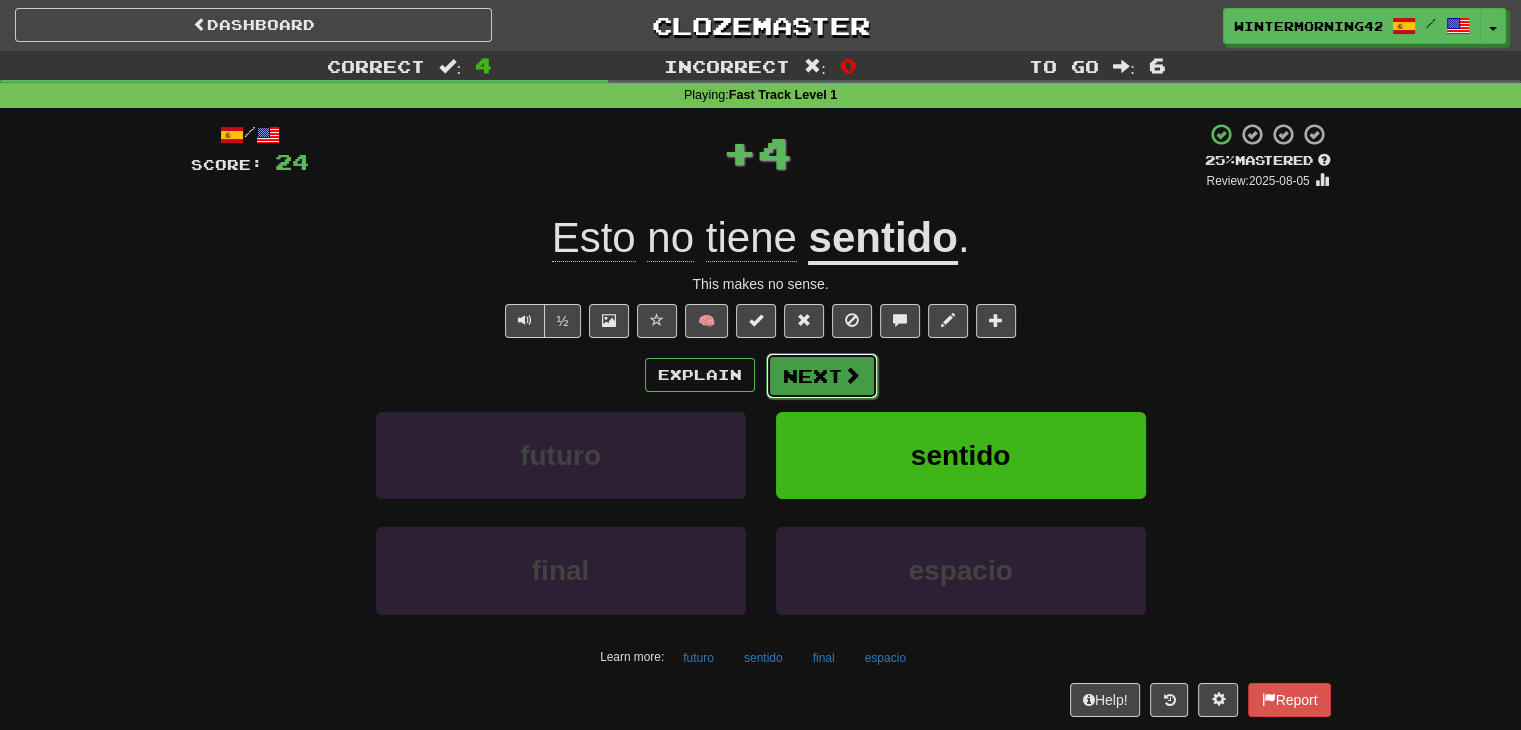 click on "Next" at bounding box center (822, 376) 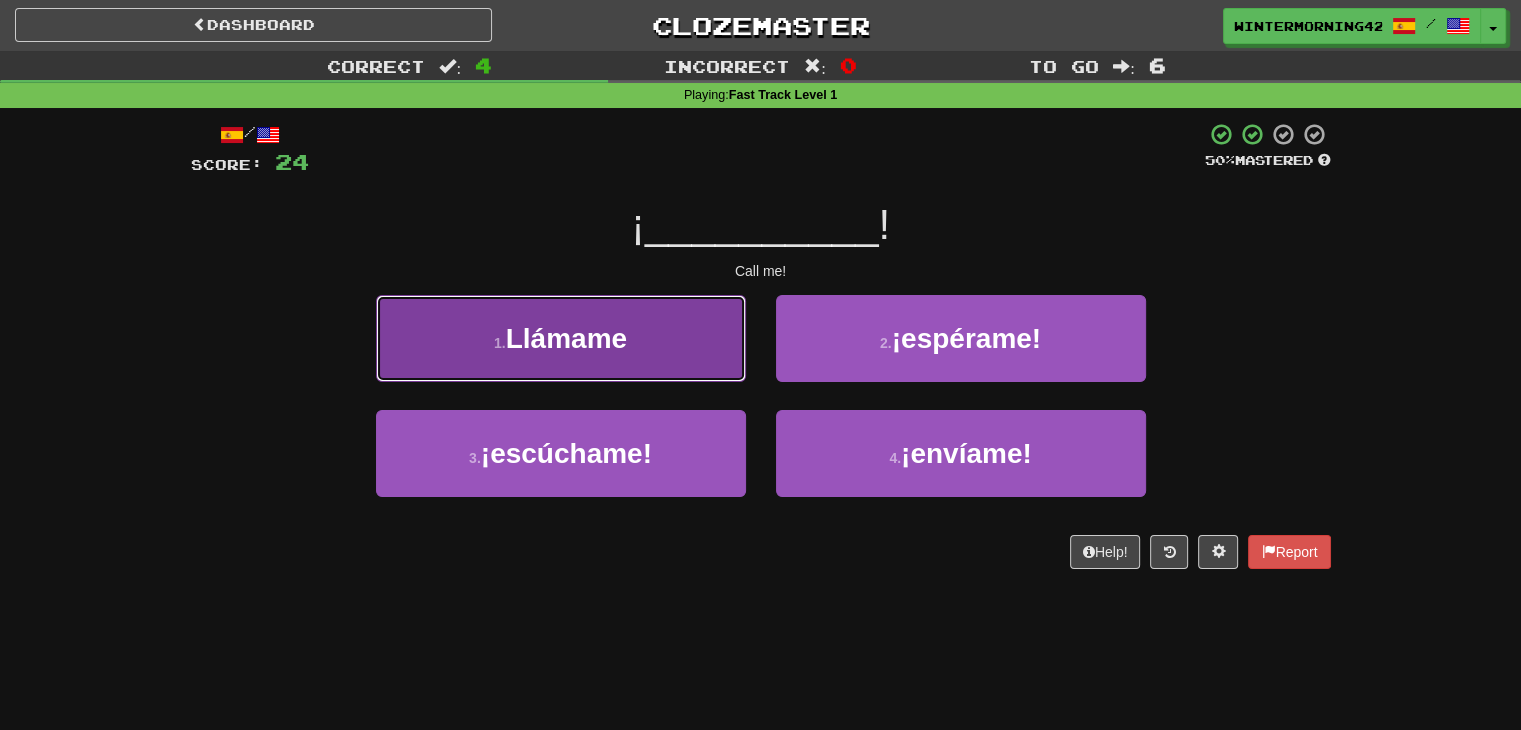 click on "1 . Llámame" at bounding box center [561, 338] 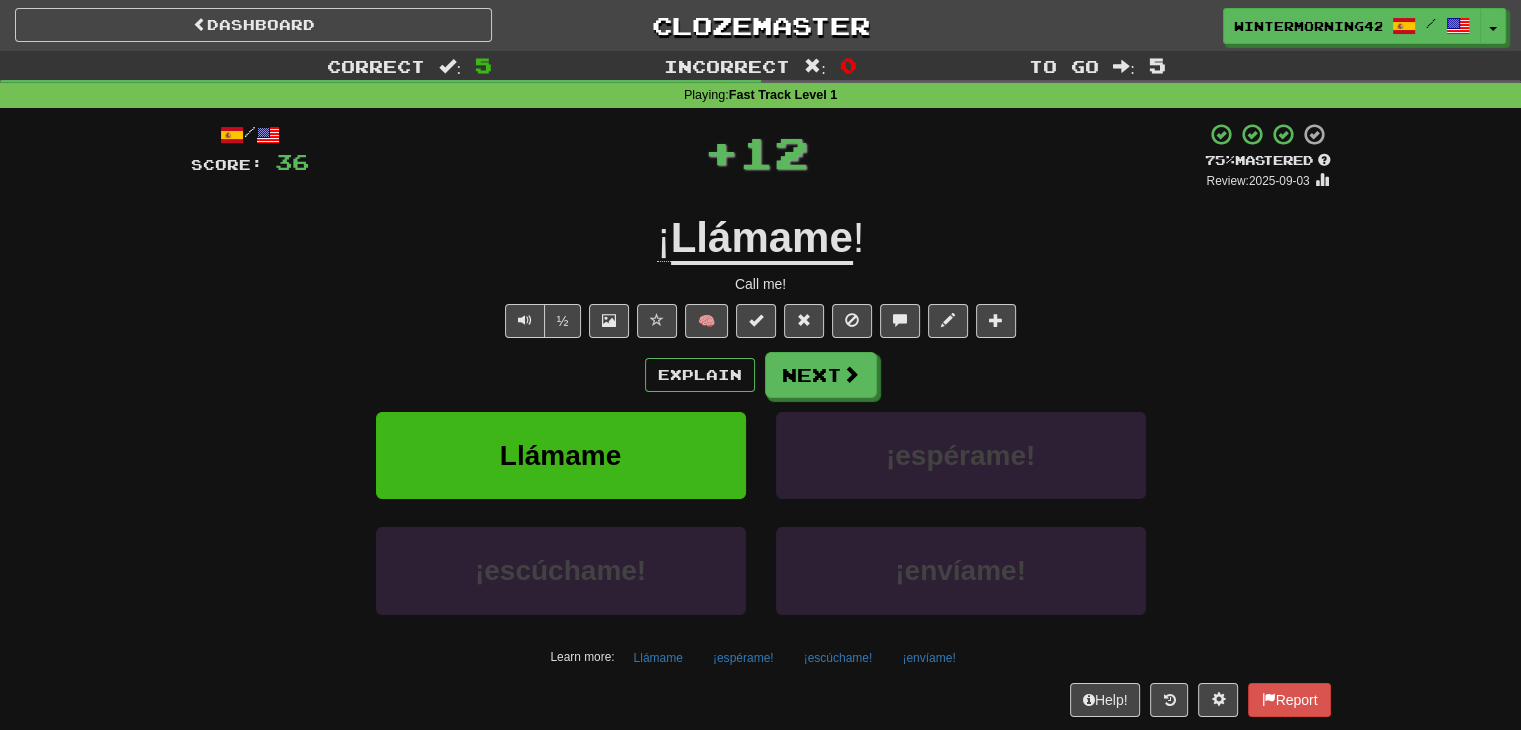 click on "/ Score: 36 + 12 75 % Mastered Review: [DATE] ¡ Llámame ! Call me! ½ 🧠 Explain Next Llámame ¡espérame! ¡escúchame! ¡envíame! Help! Report" at bounding box center (761, 419) 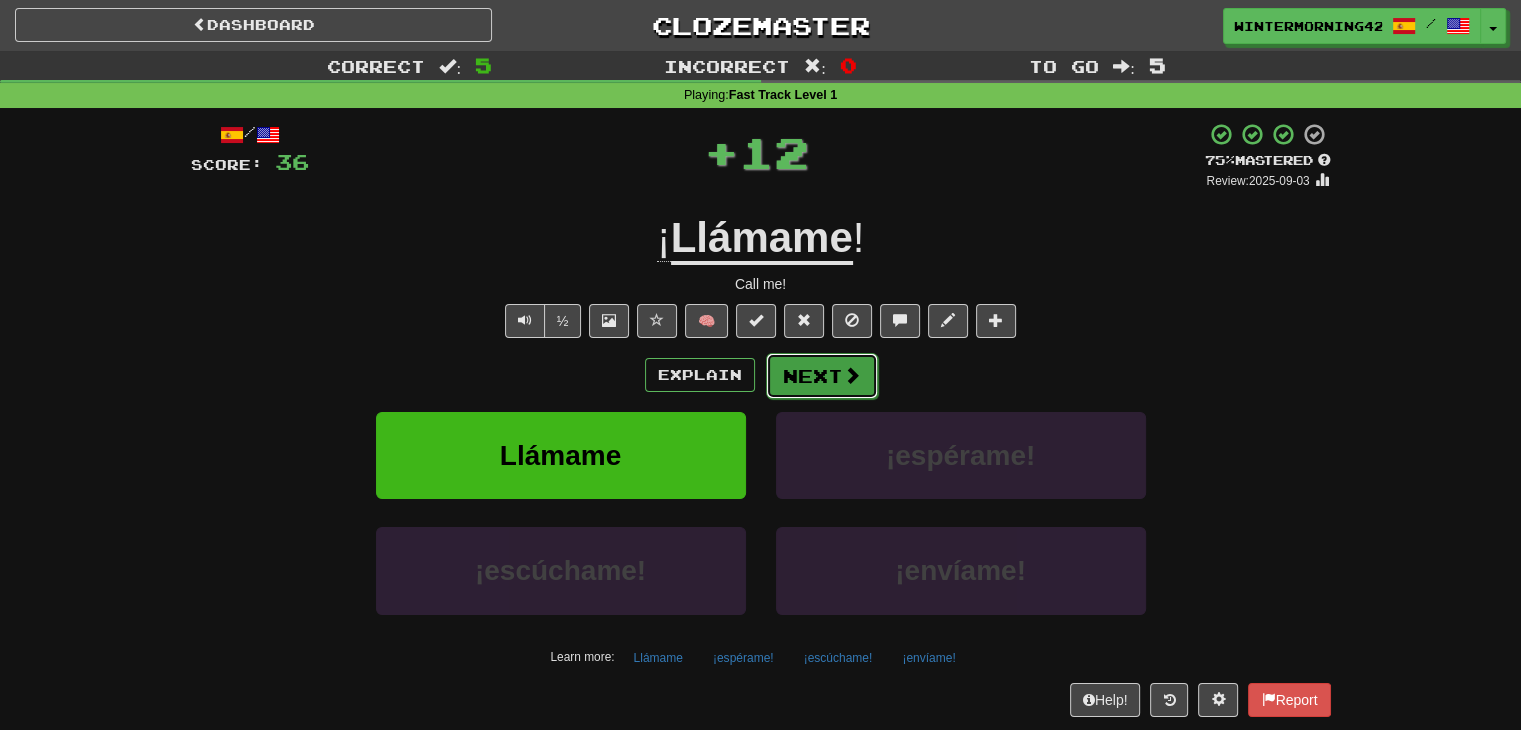 click on "Next" at bounding box center (822, 376) 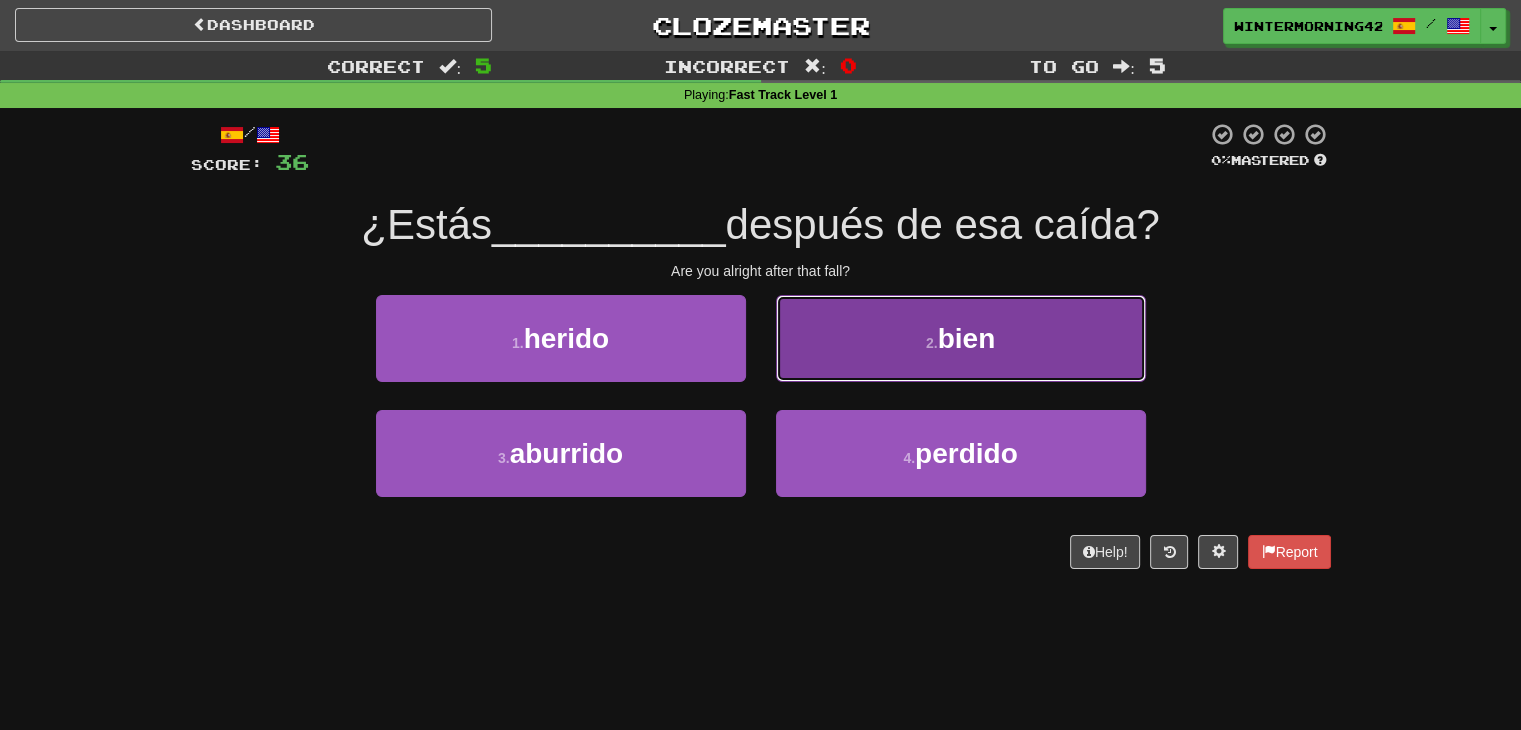 click on "bien" at bounding box center [967, 338] 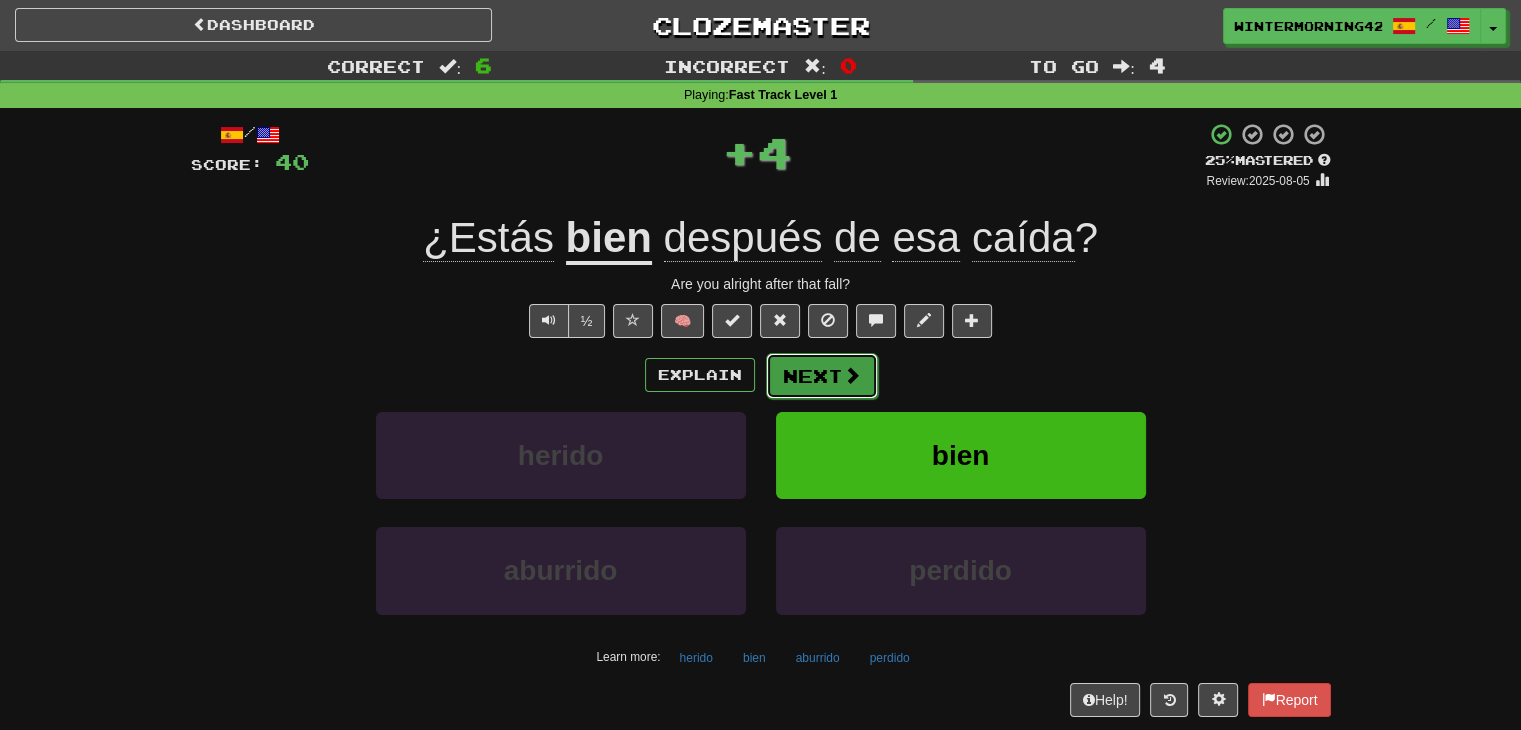 click on "Next" at bounding box center [822, 376] 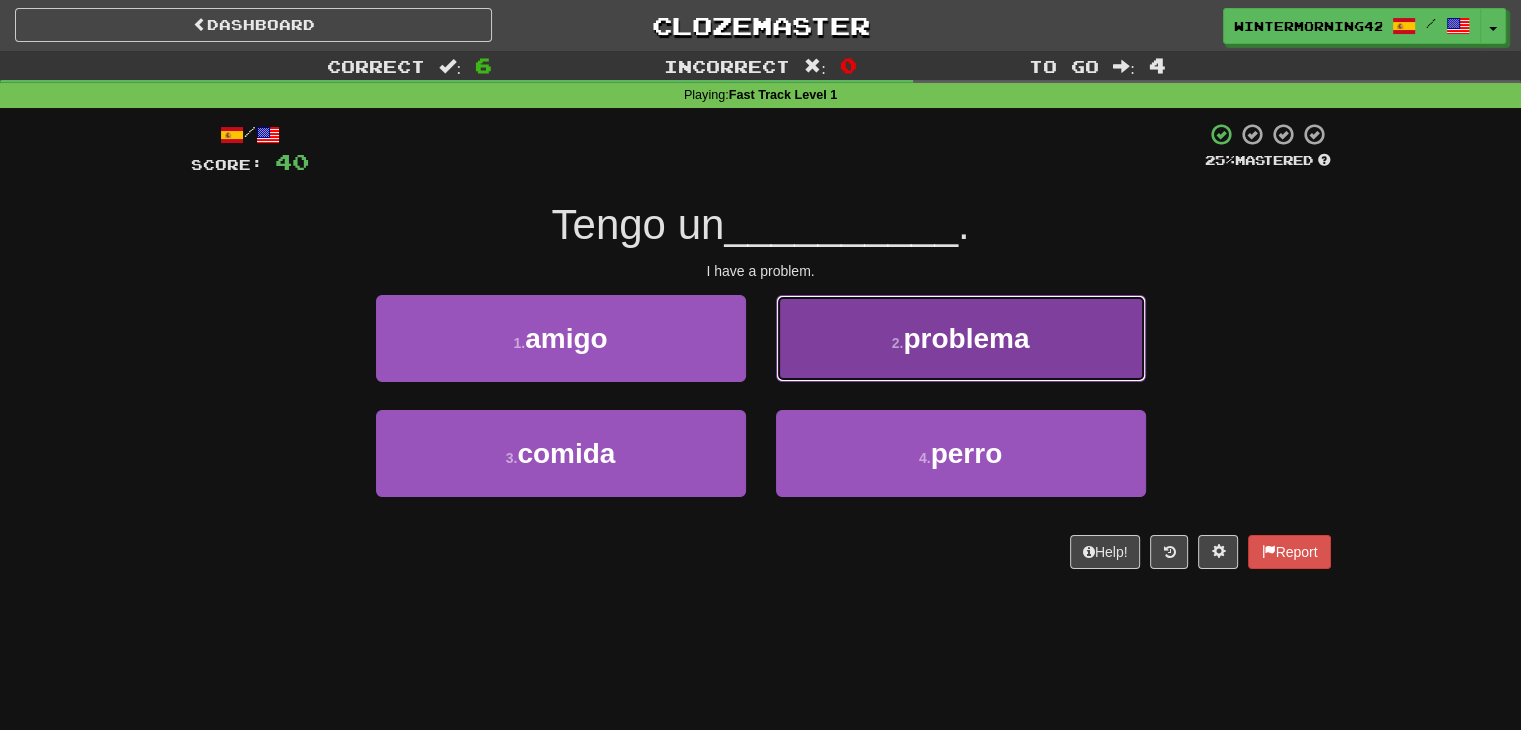 click on "2 .  problema" at bounding box center [961, 338] 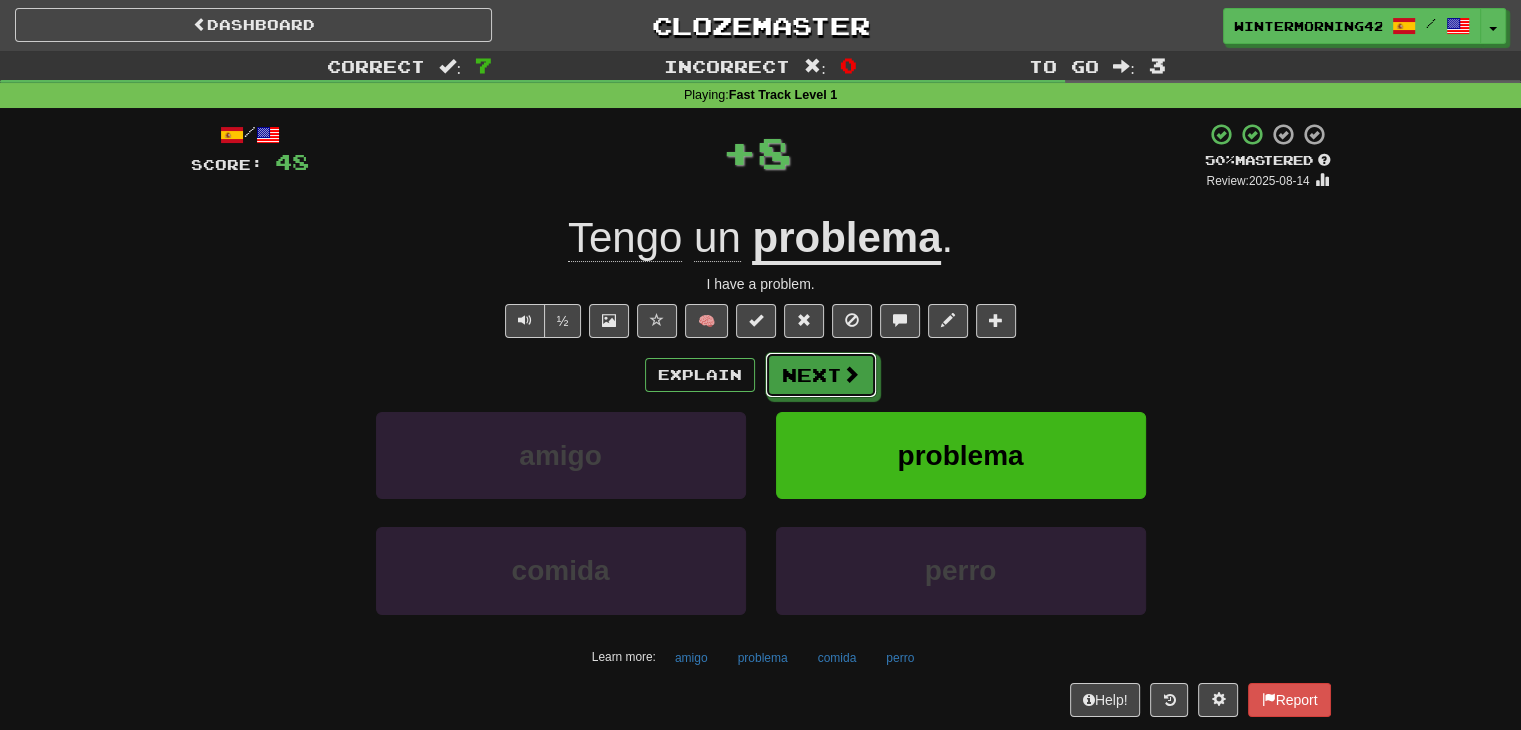 click on "Next" at bounding box center [821, 375] 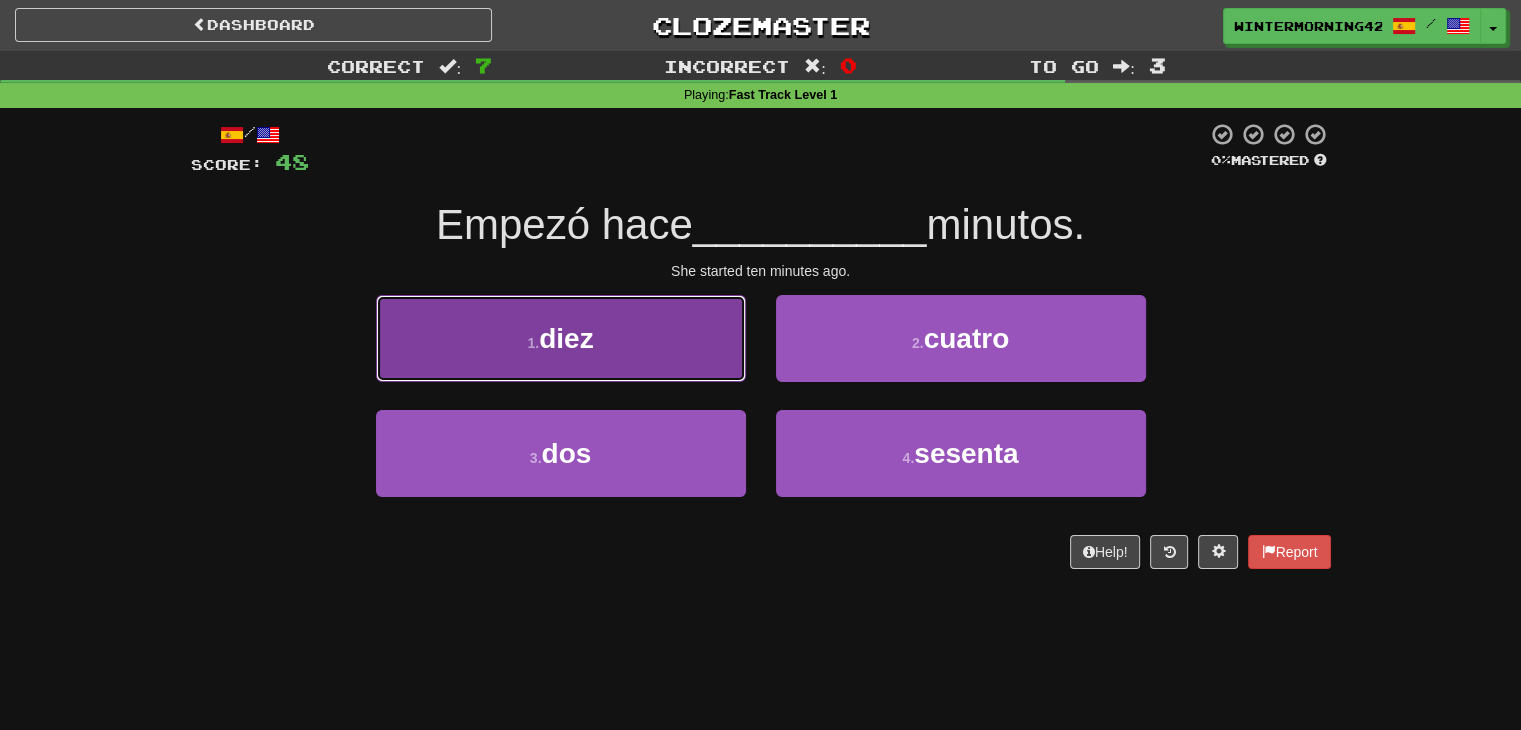 click on "1 .  diez" at bounding box center [561, 338] 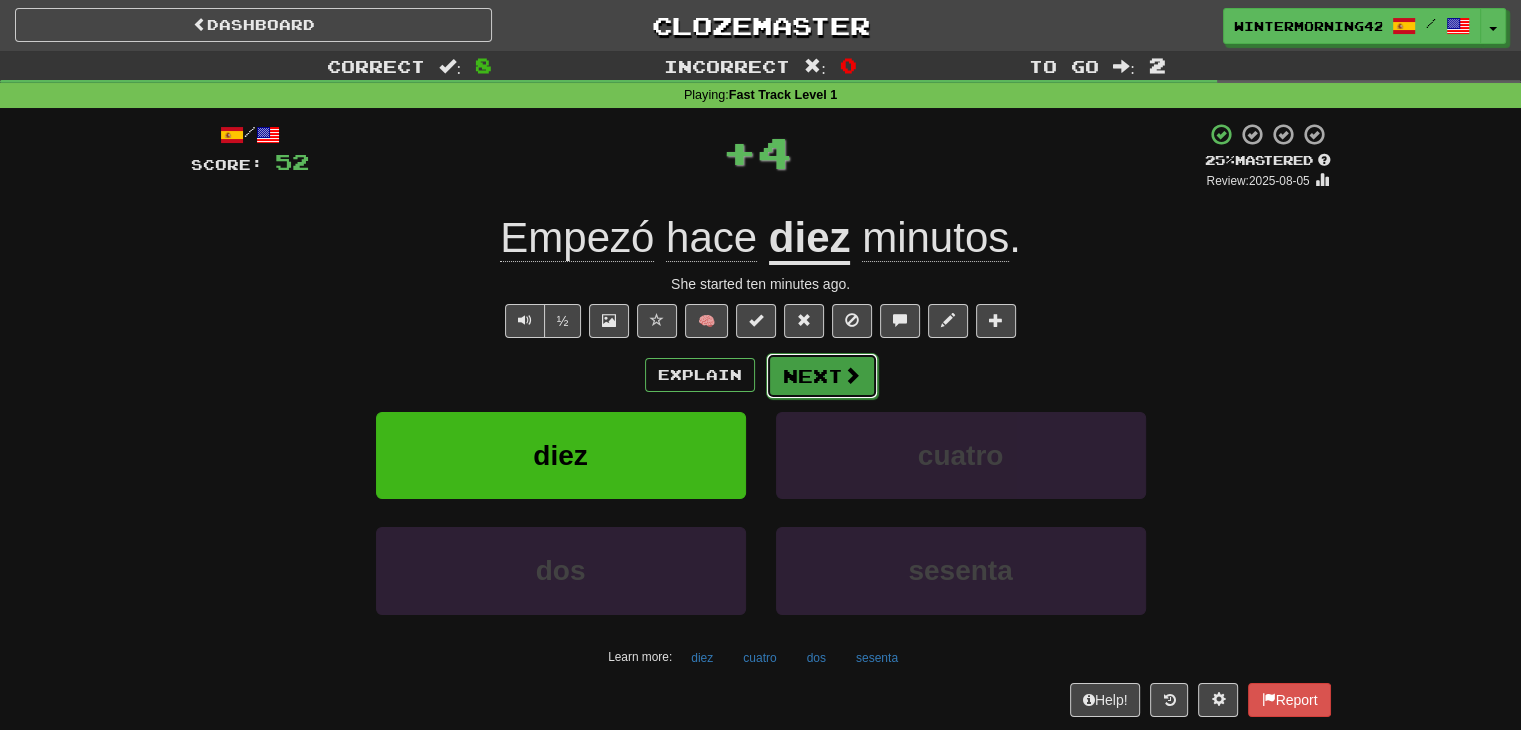 click on "Next" at bounding box center [822, 376] 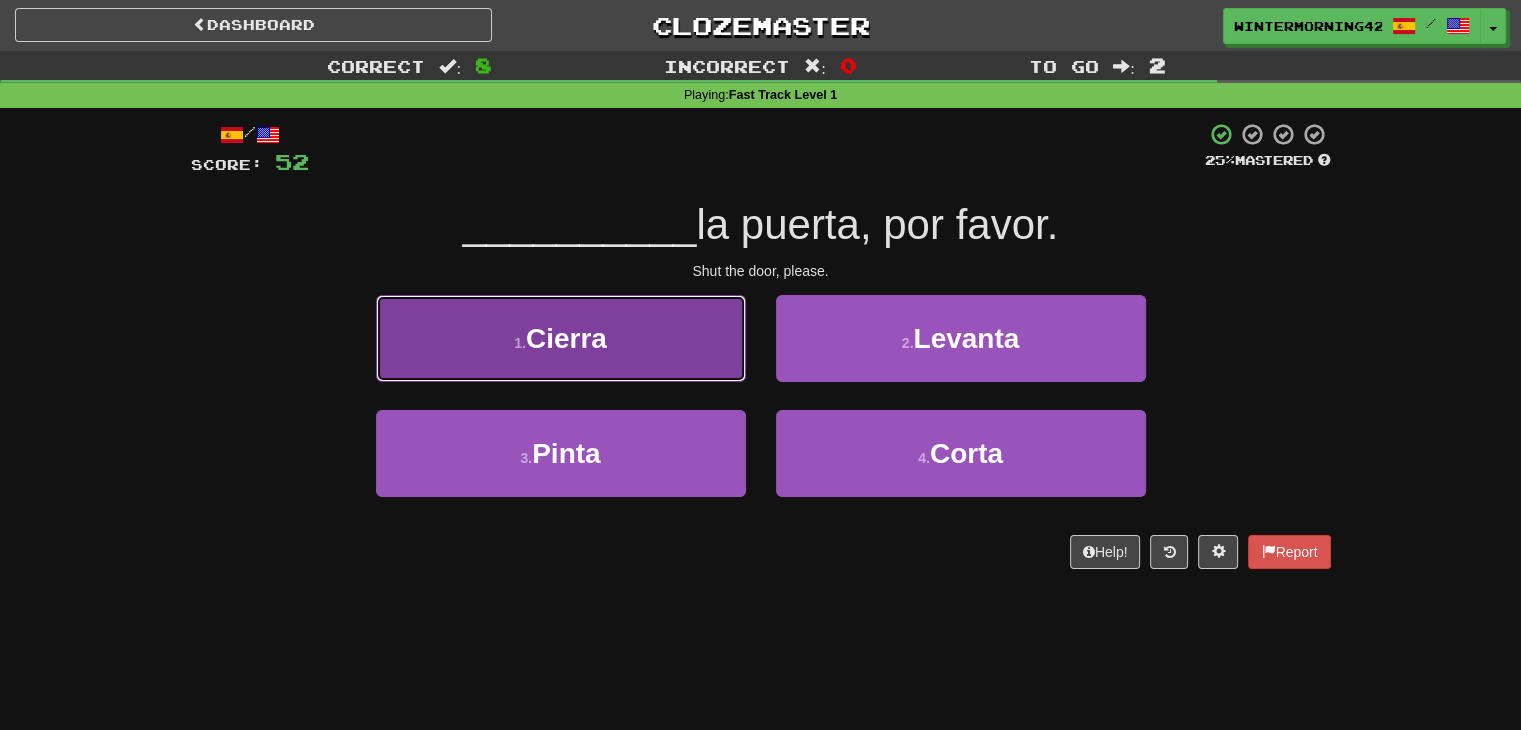 click on "1 .  Cierra" at bounding box center (561, 338) 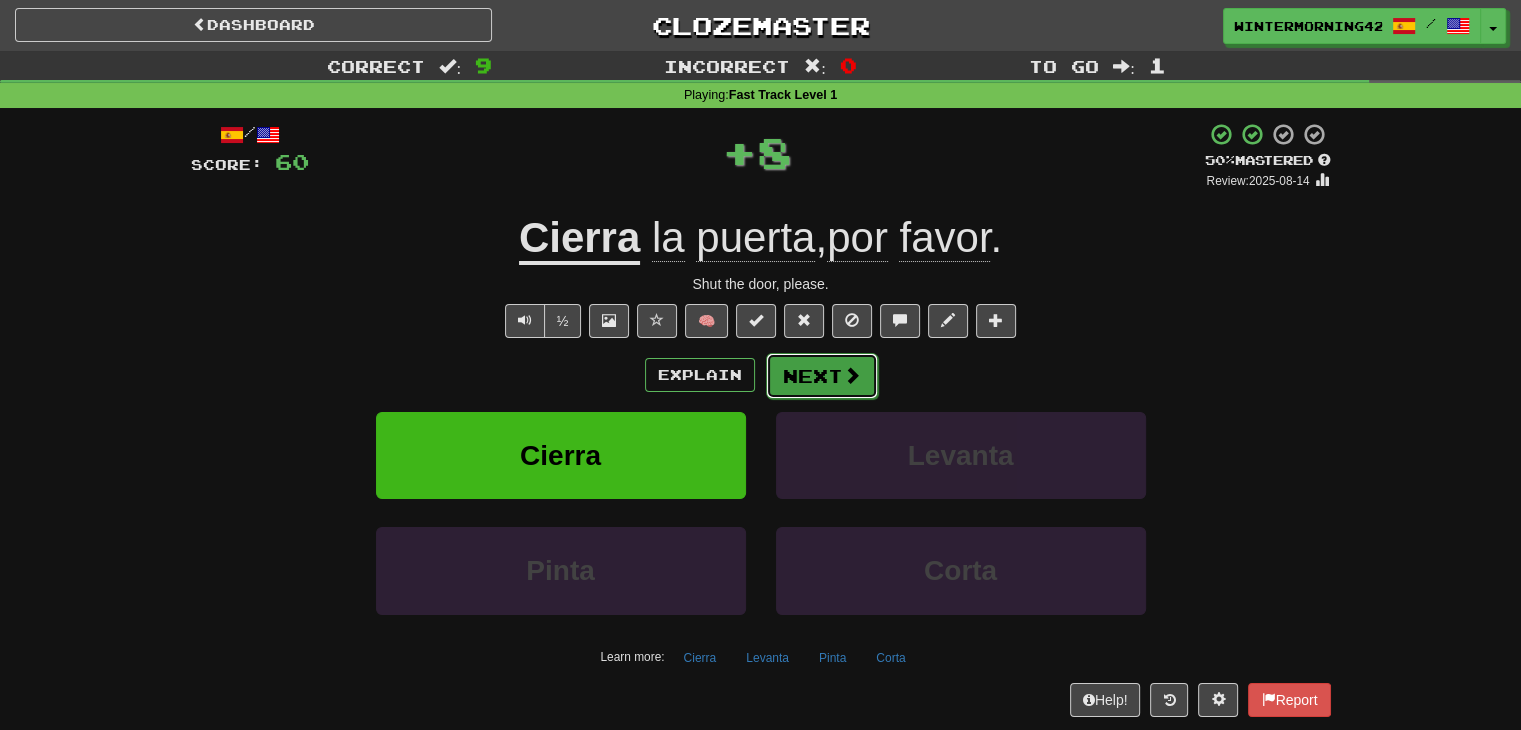 click on "Next" at bounding box center (822, 376) 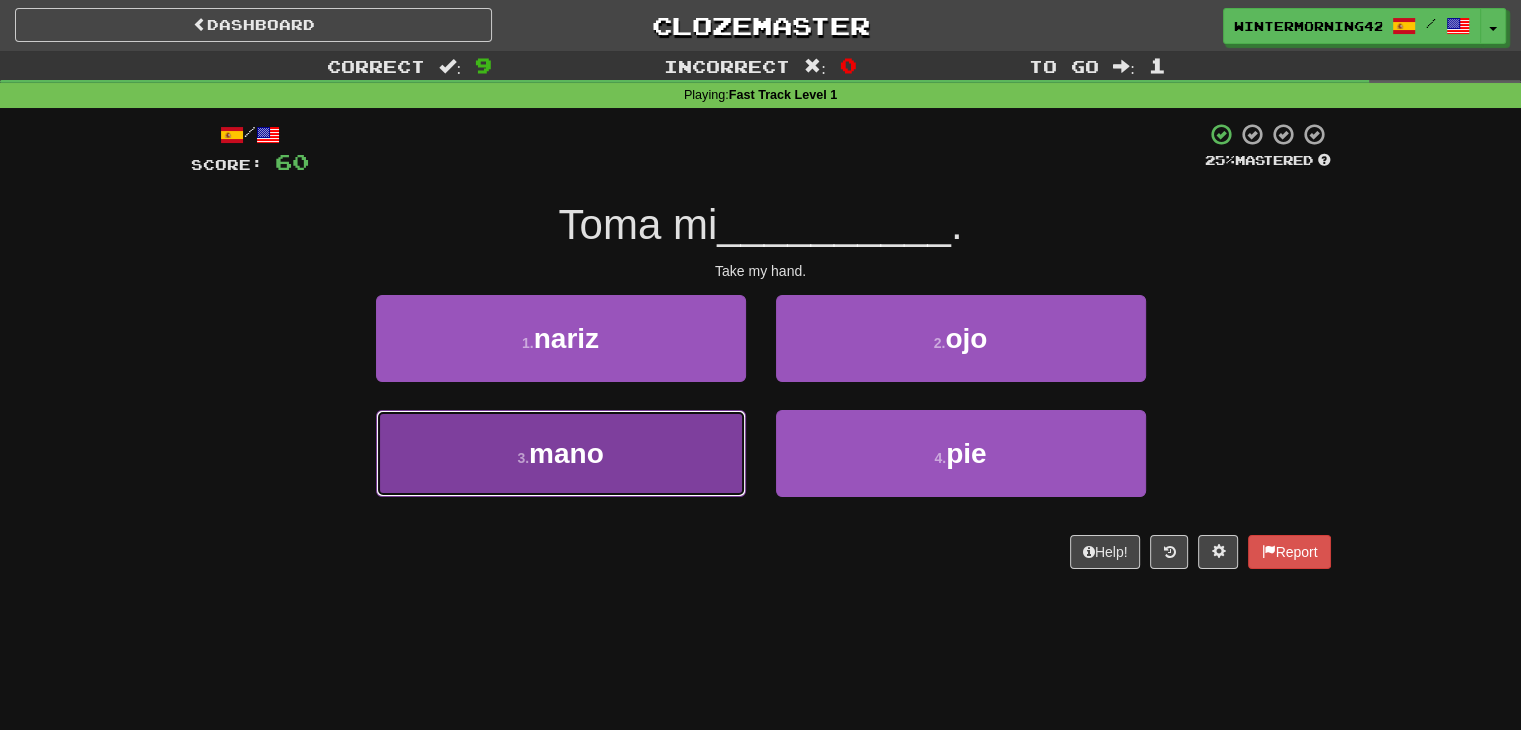 click on "3 .  mano" at bounding box center [561, 453] 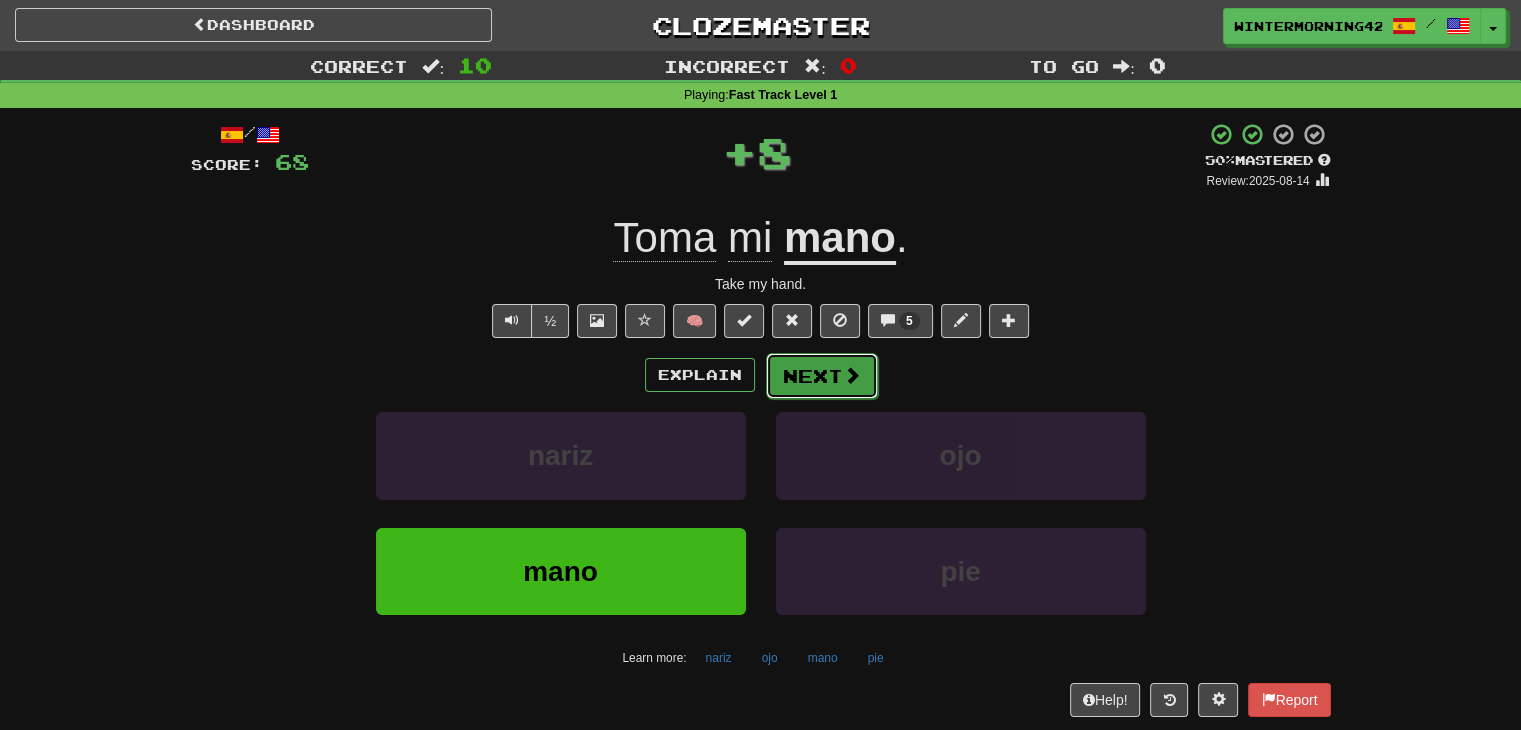 click on "Next" at bounding box center [822, 376] 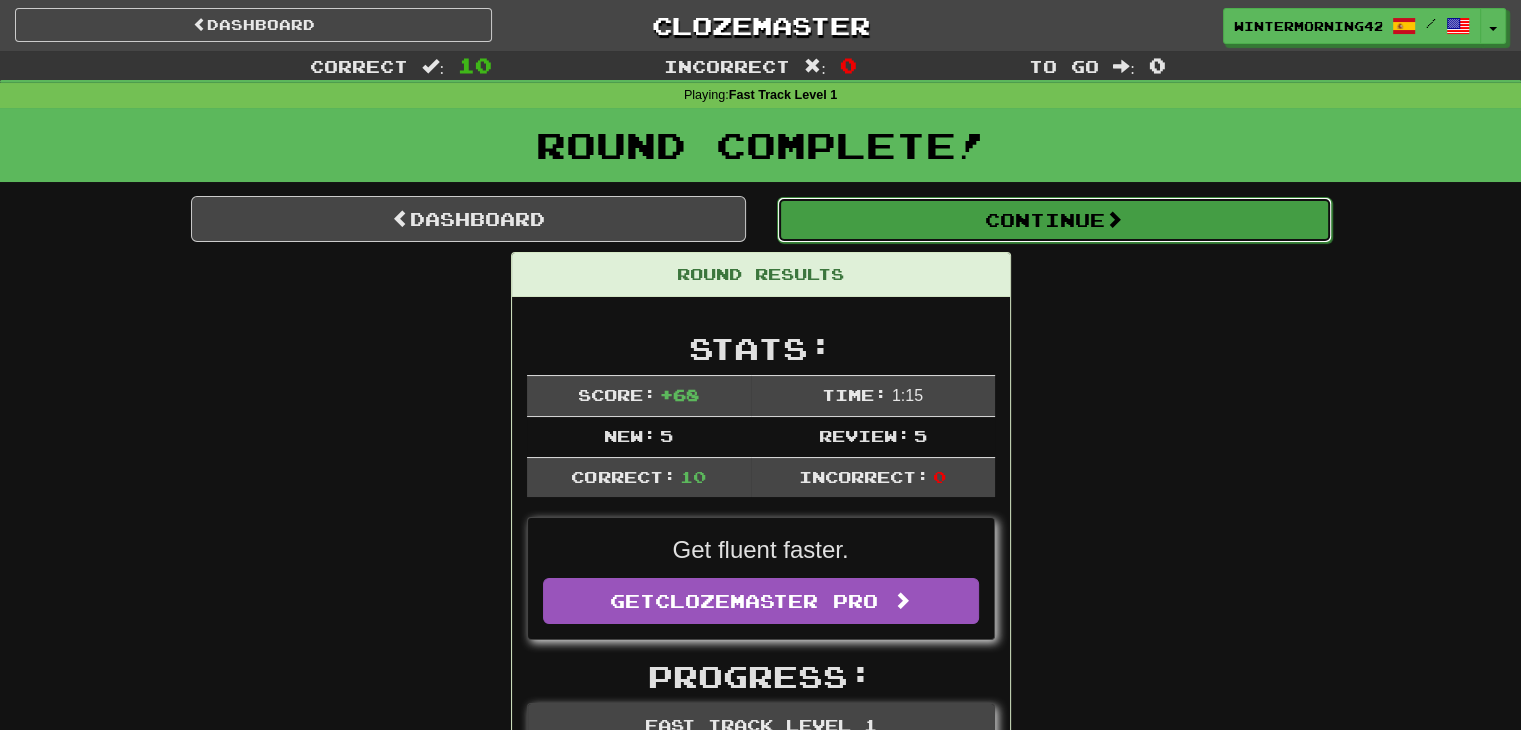 click on "Continue" at bounding box center (1054, 220) 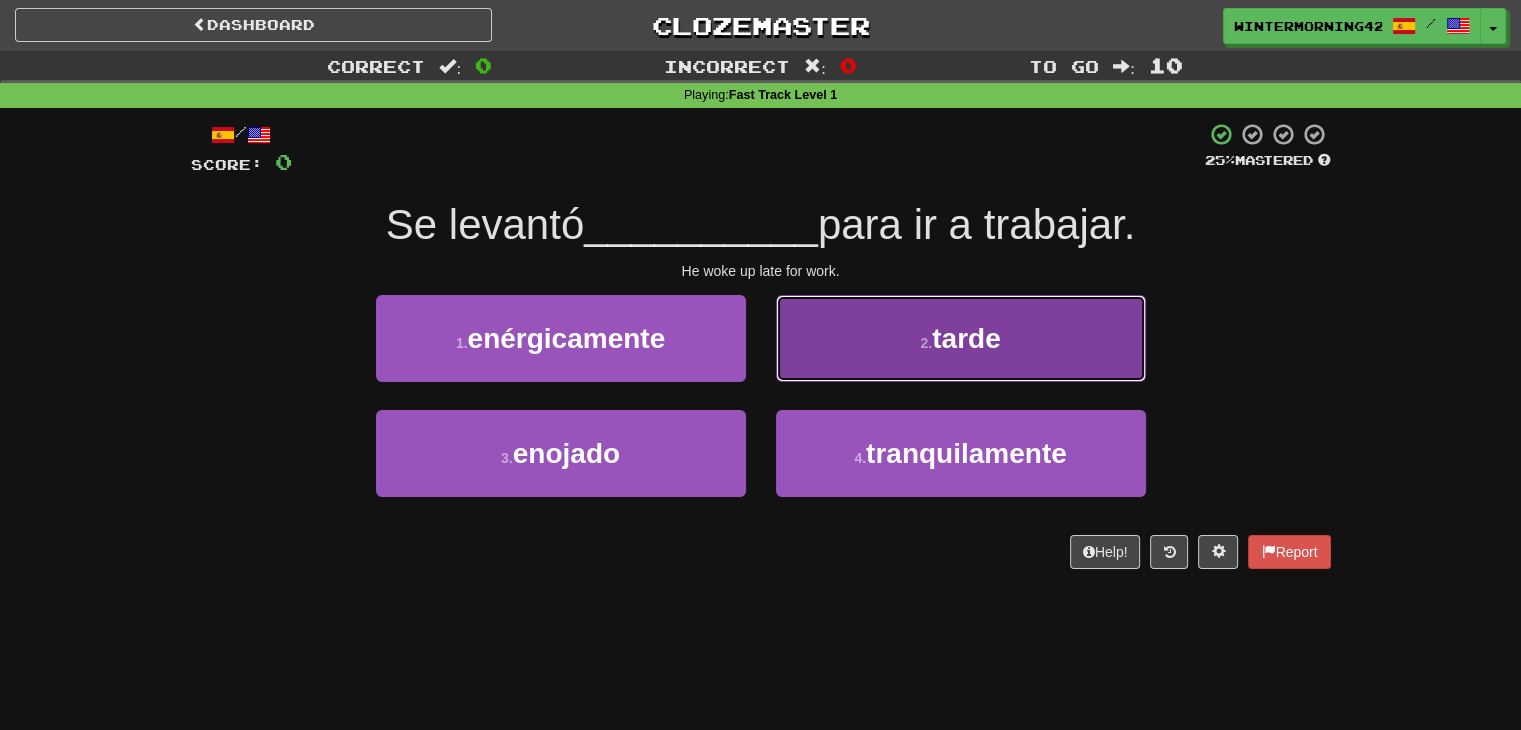 click on "2 .  tarde" at bounding box center (961, 338) 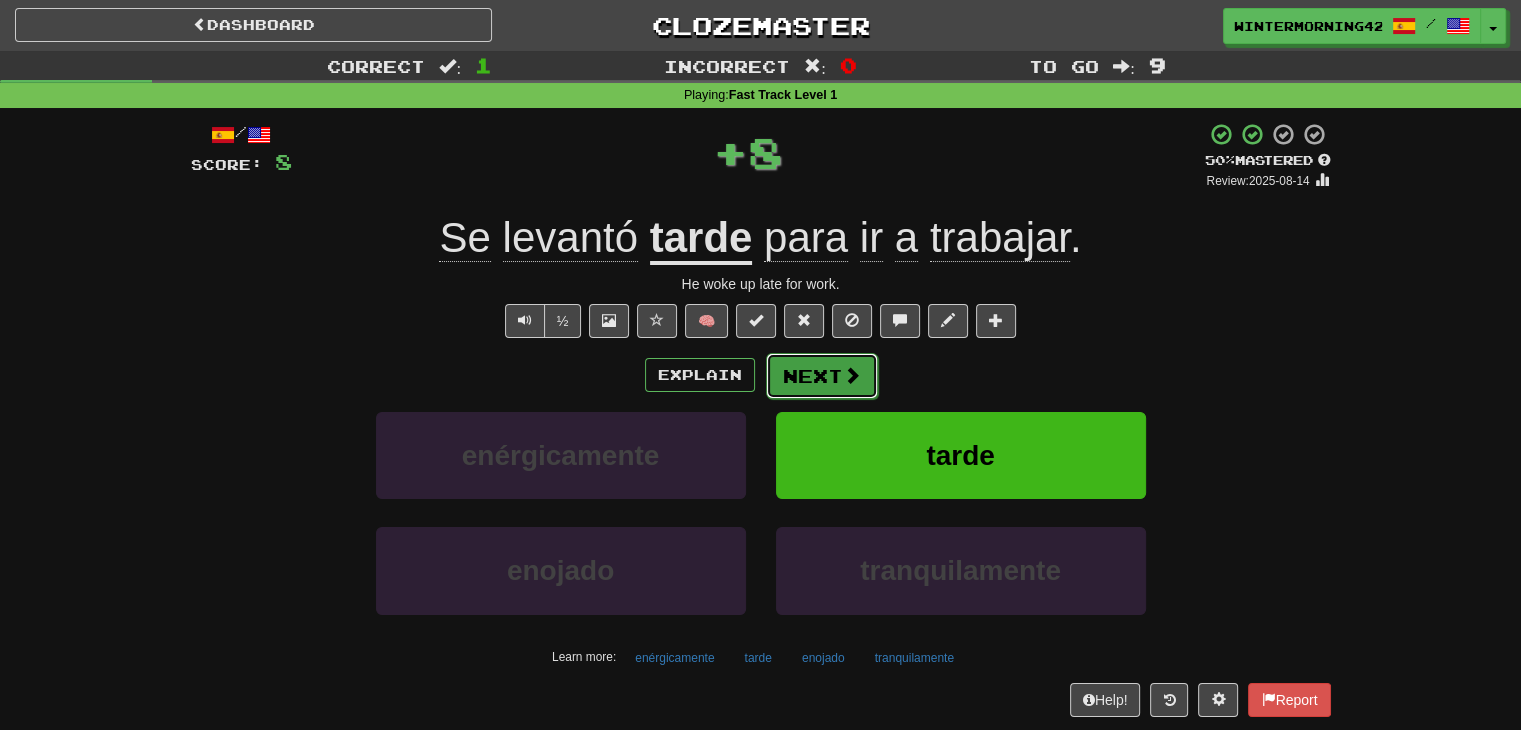 click on "Next" at bounding box center [822, 376] 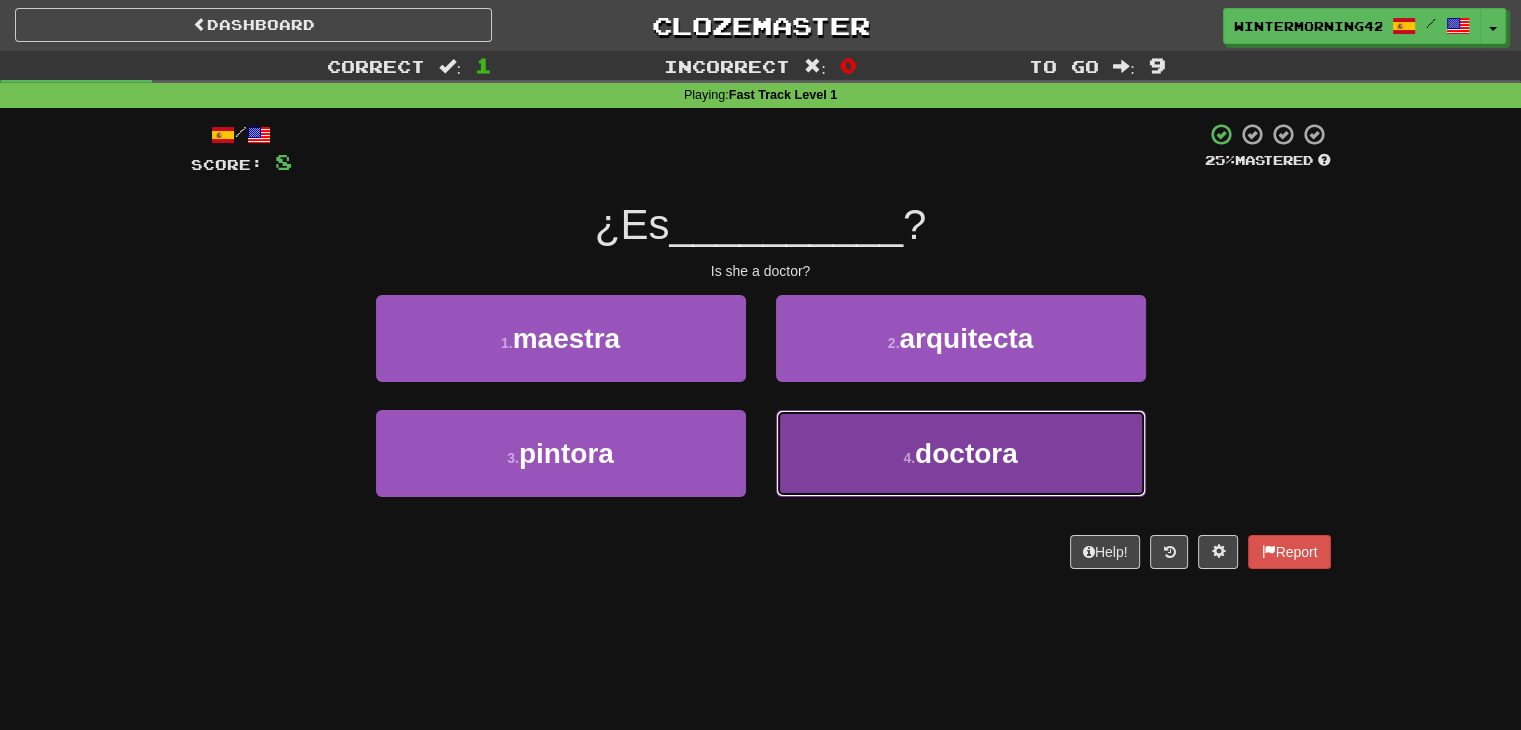 click on "4 .  doctora" at bounding box center [961, 453] 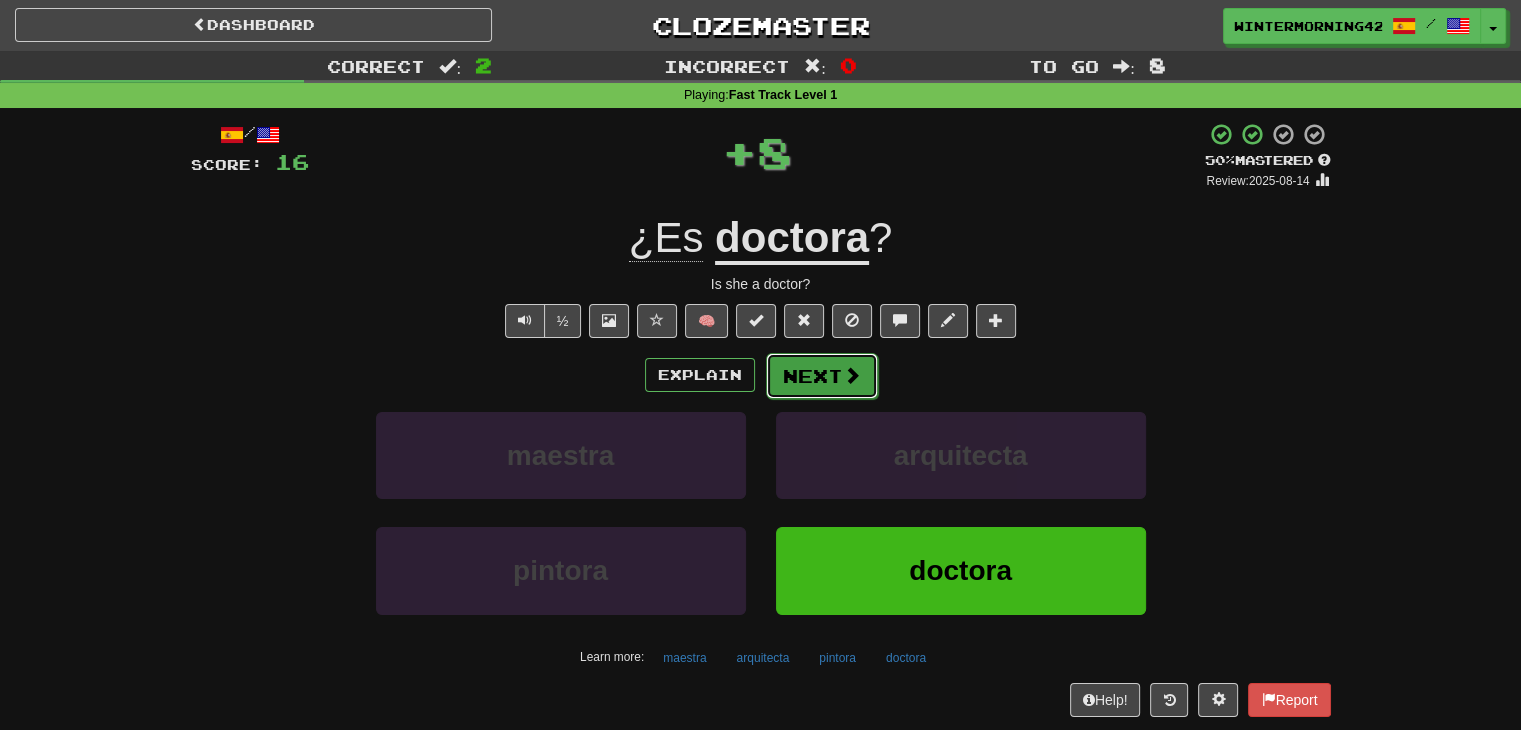 click on "Next" at bounding box center [822, 376] 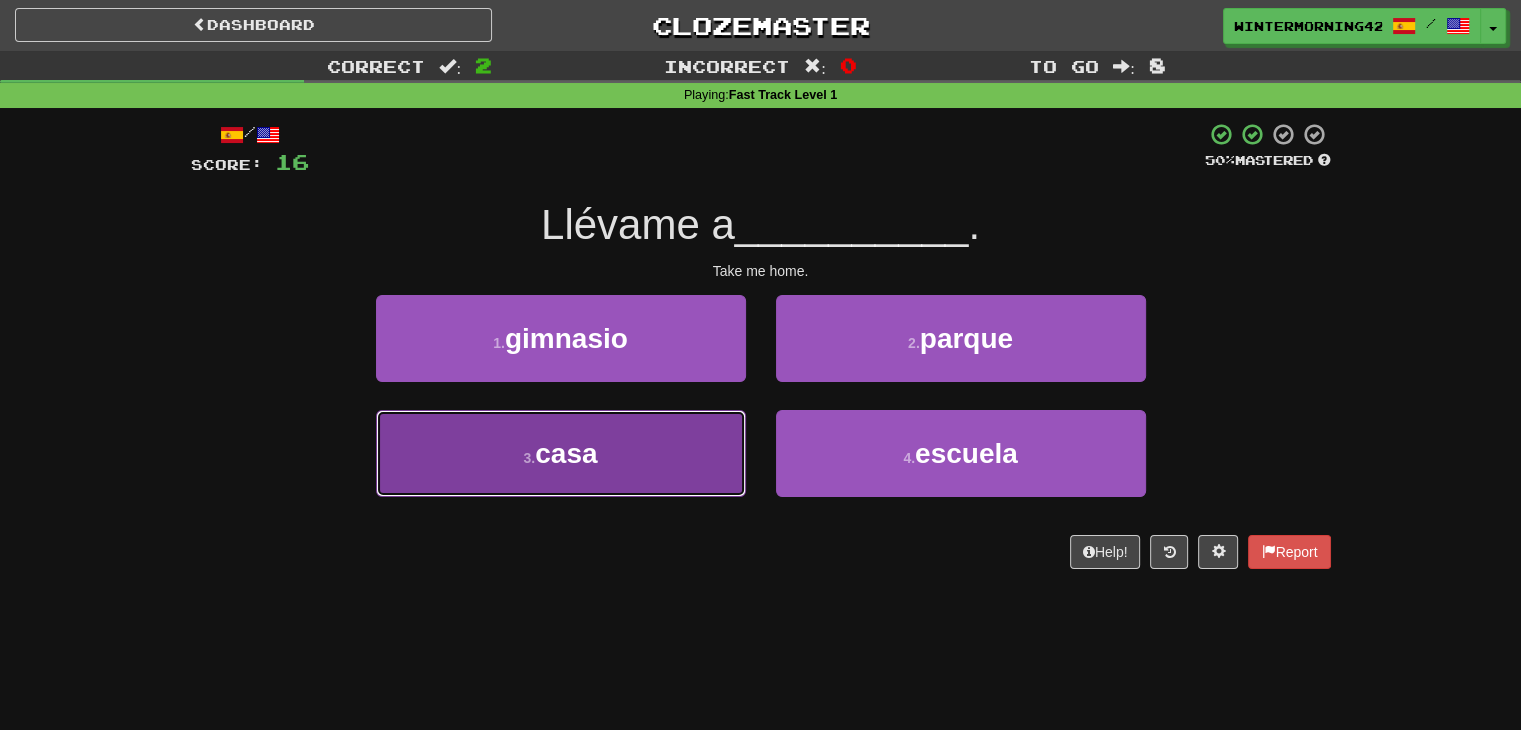 click on "3 .  casa" at bounding box center (561, 453) 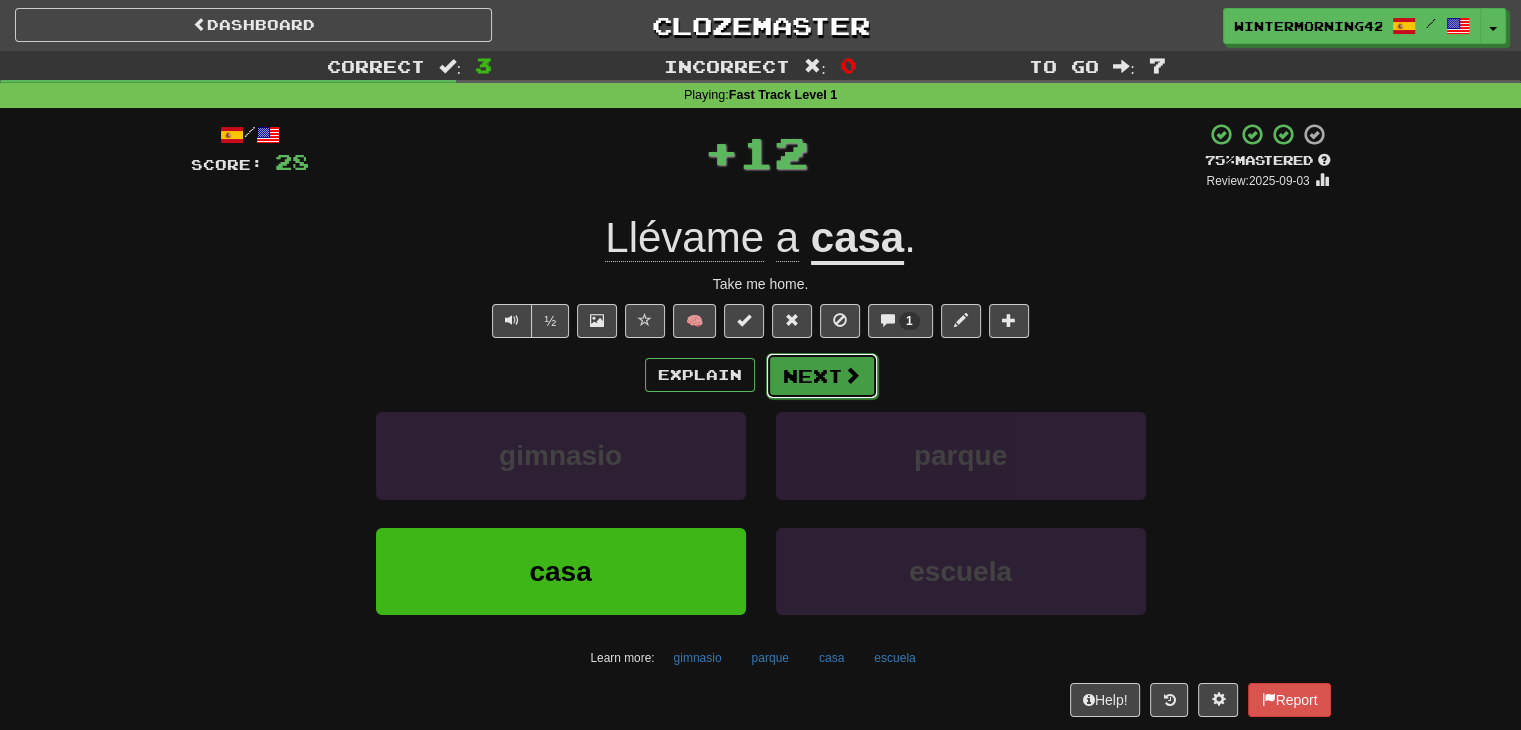 click on "Next" at bounding box center (822, 376) 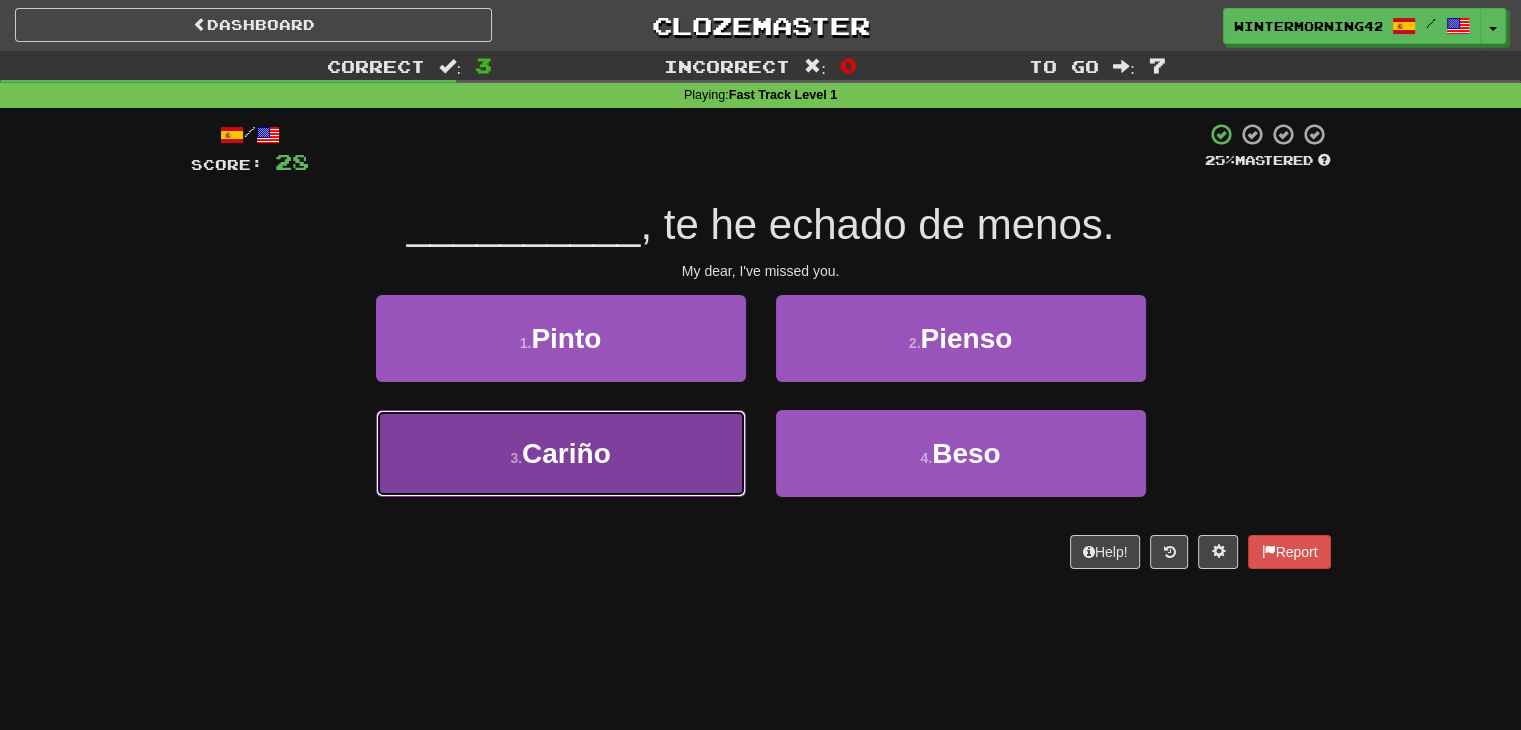 click on "3 .  Cariño" at bounding box center (561, 453) 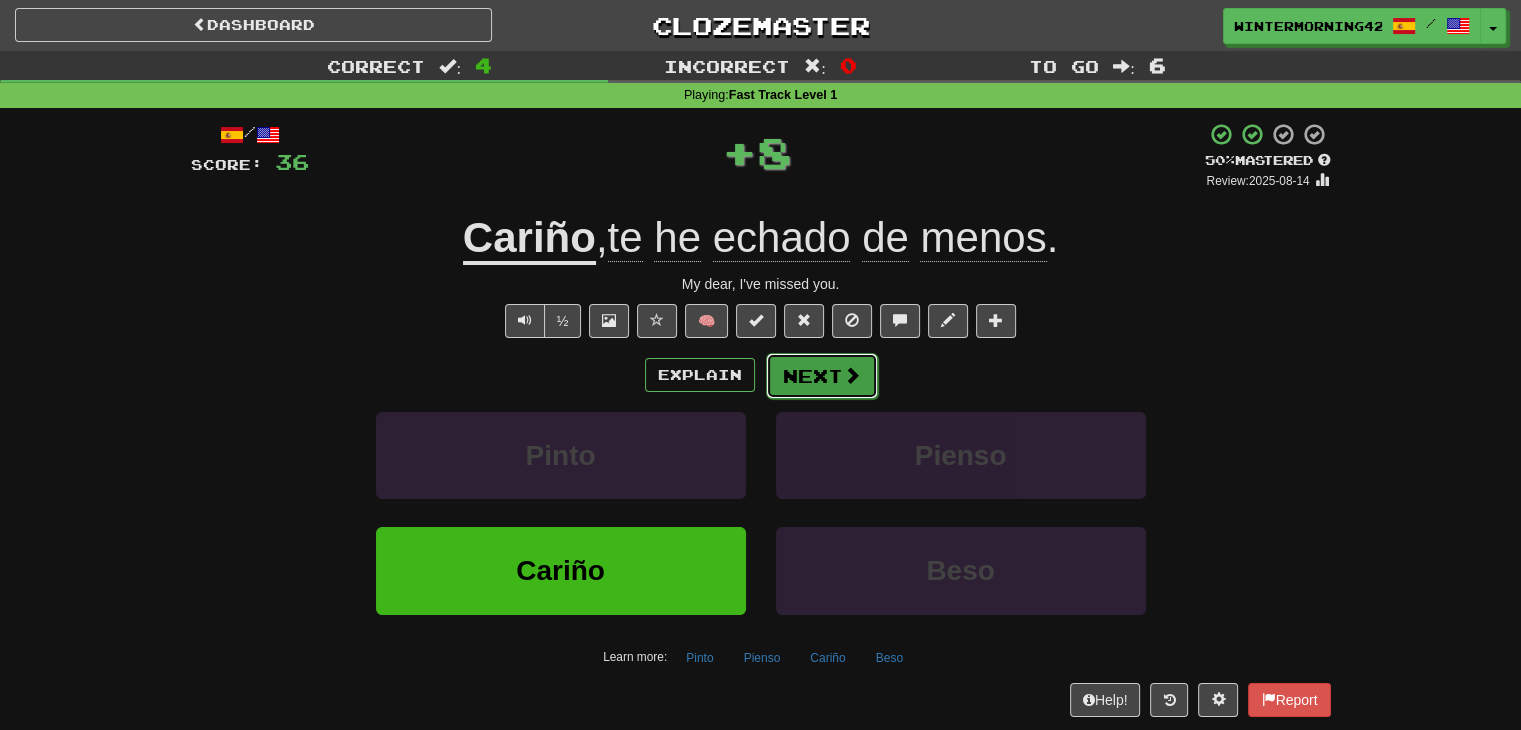 click on "Next" at bounding box center [822, 376] 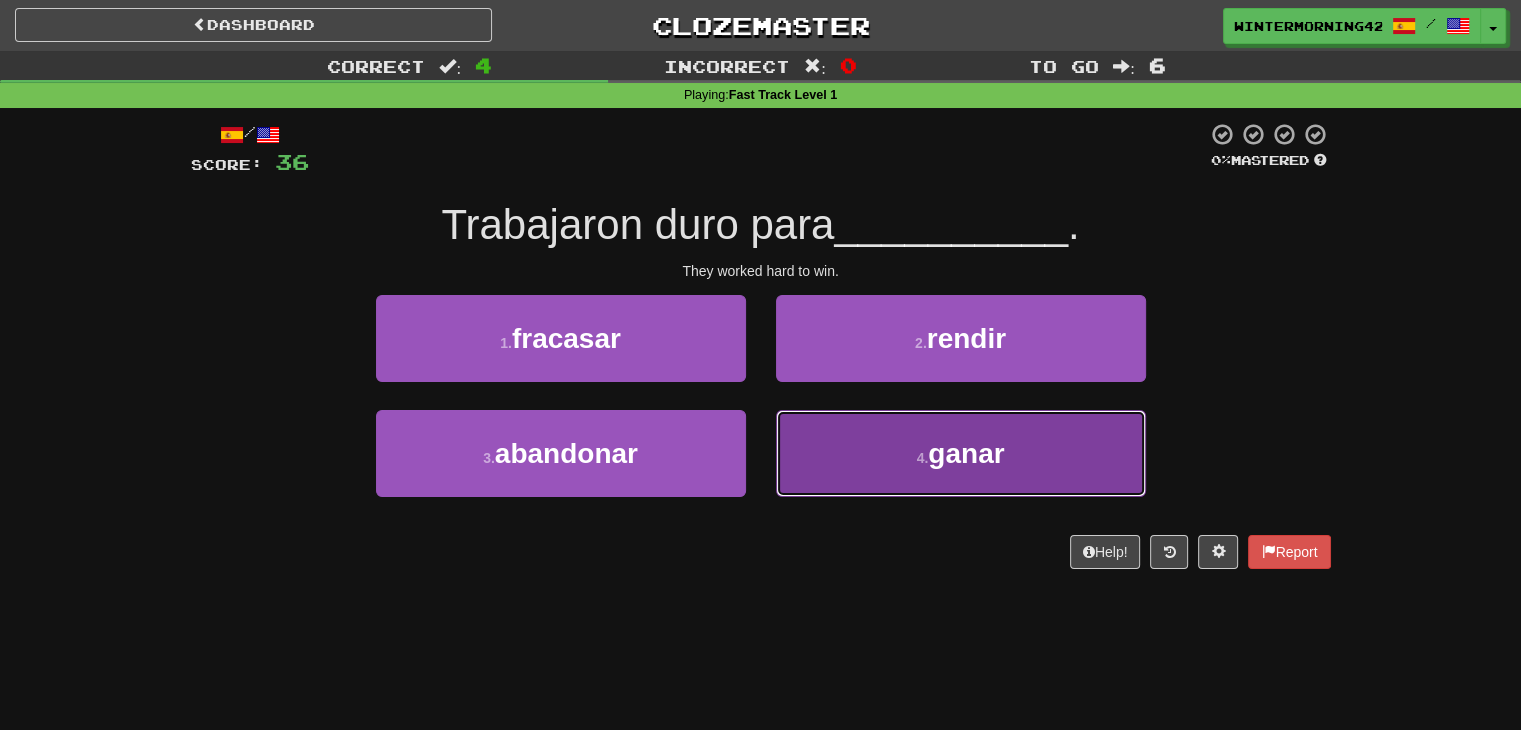 click on "4 .  ganar" at bounding box center (961, 453) 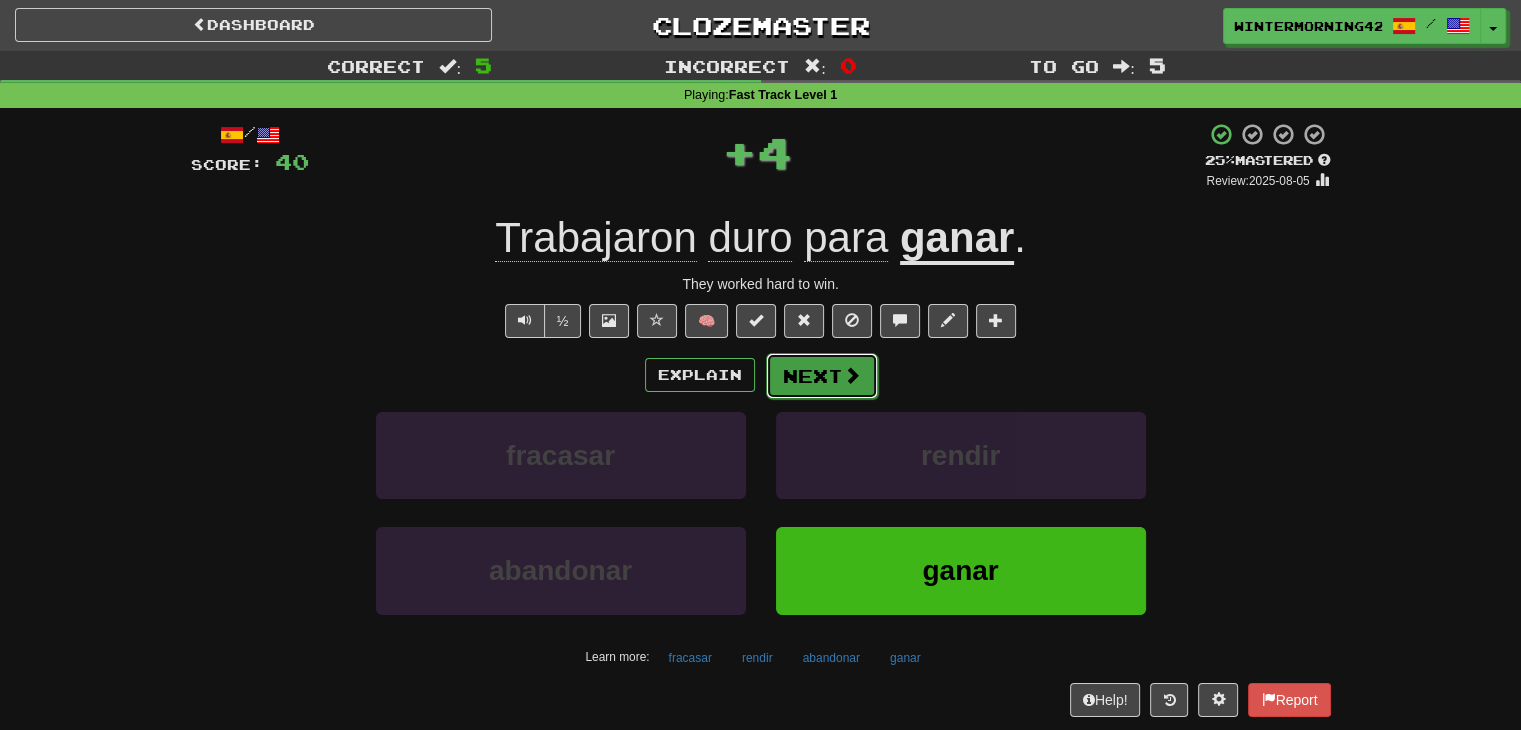 click on "Next" at bounding box center (822, 376) 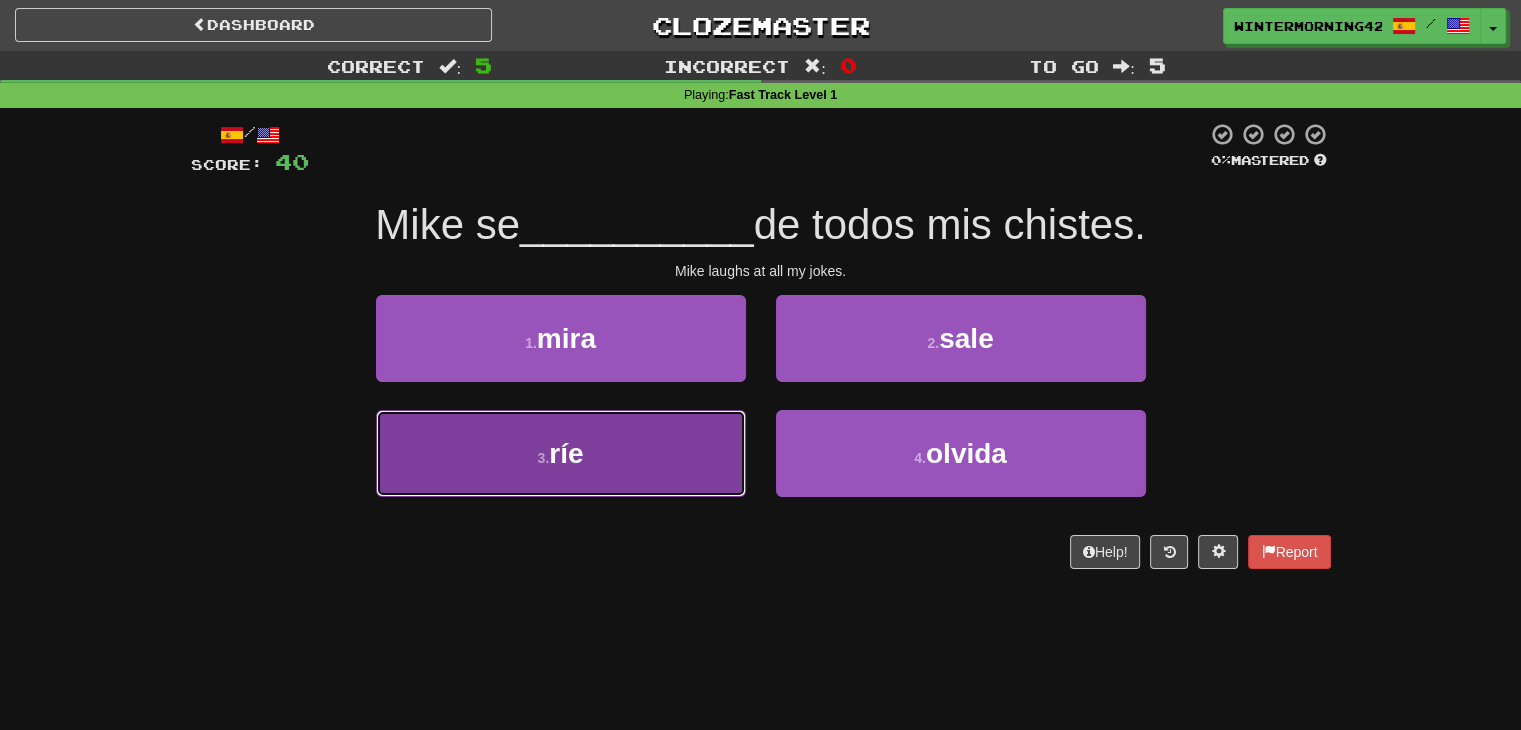 click on "3 . ríe" at bounding box center [561, 453] 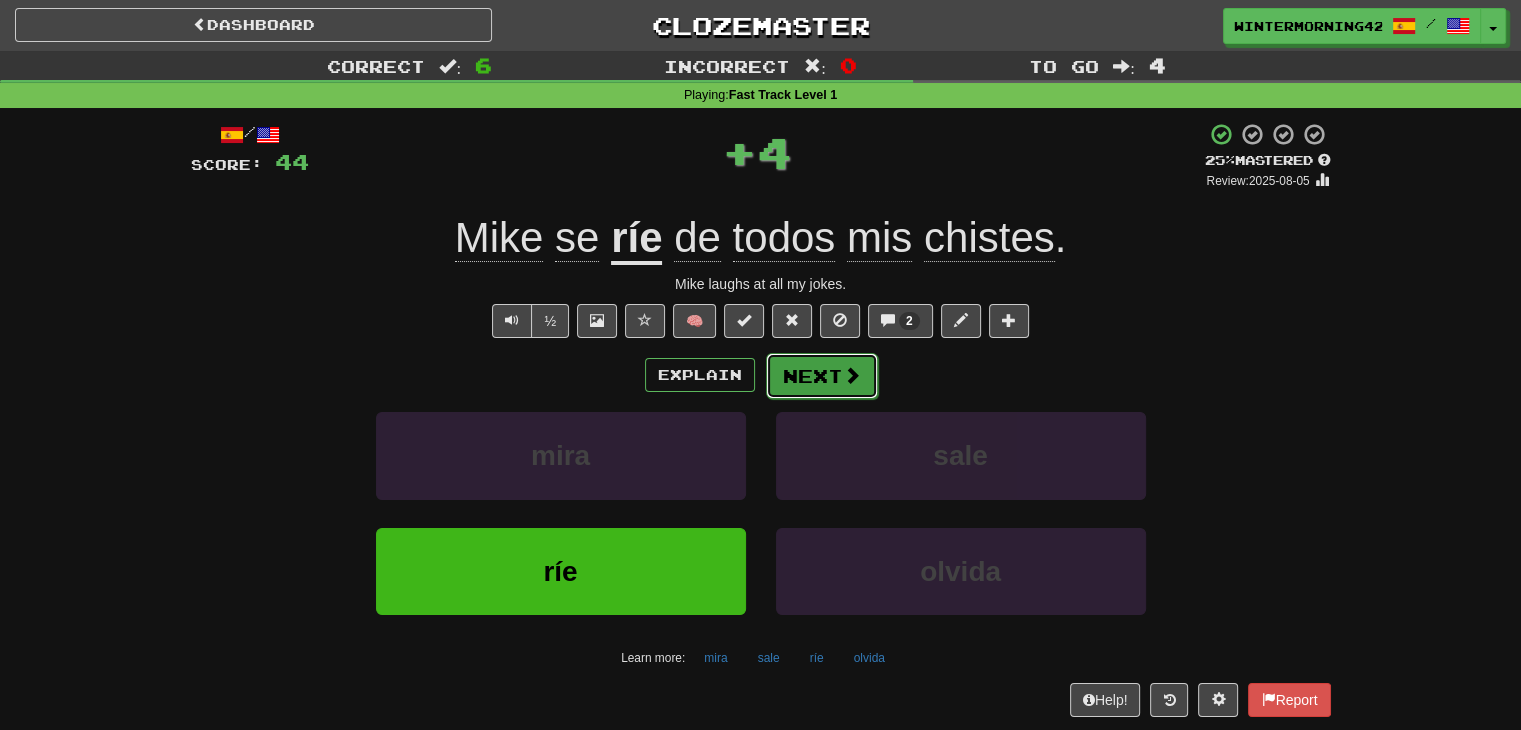 click on "Next" at bounding box center [822, 376] 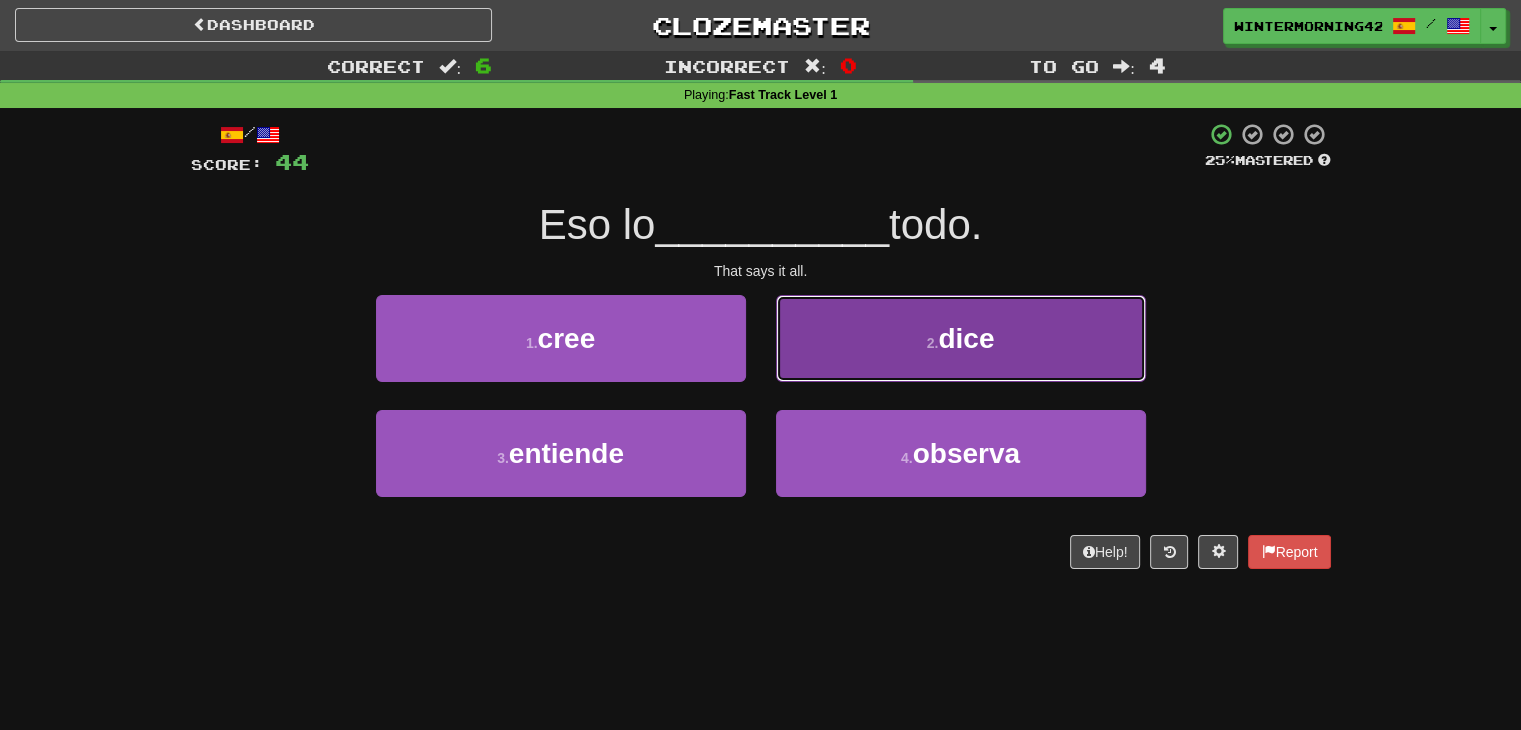 click on "2 .  dice" at bounding box center [961, 338] 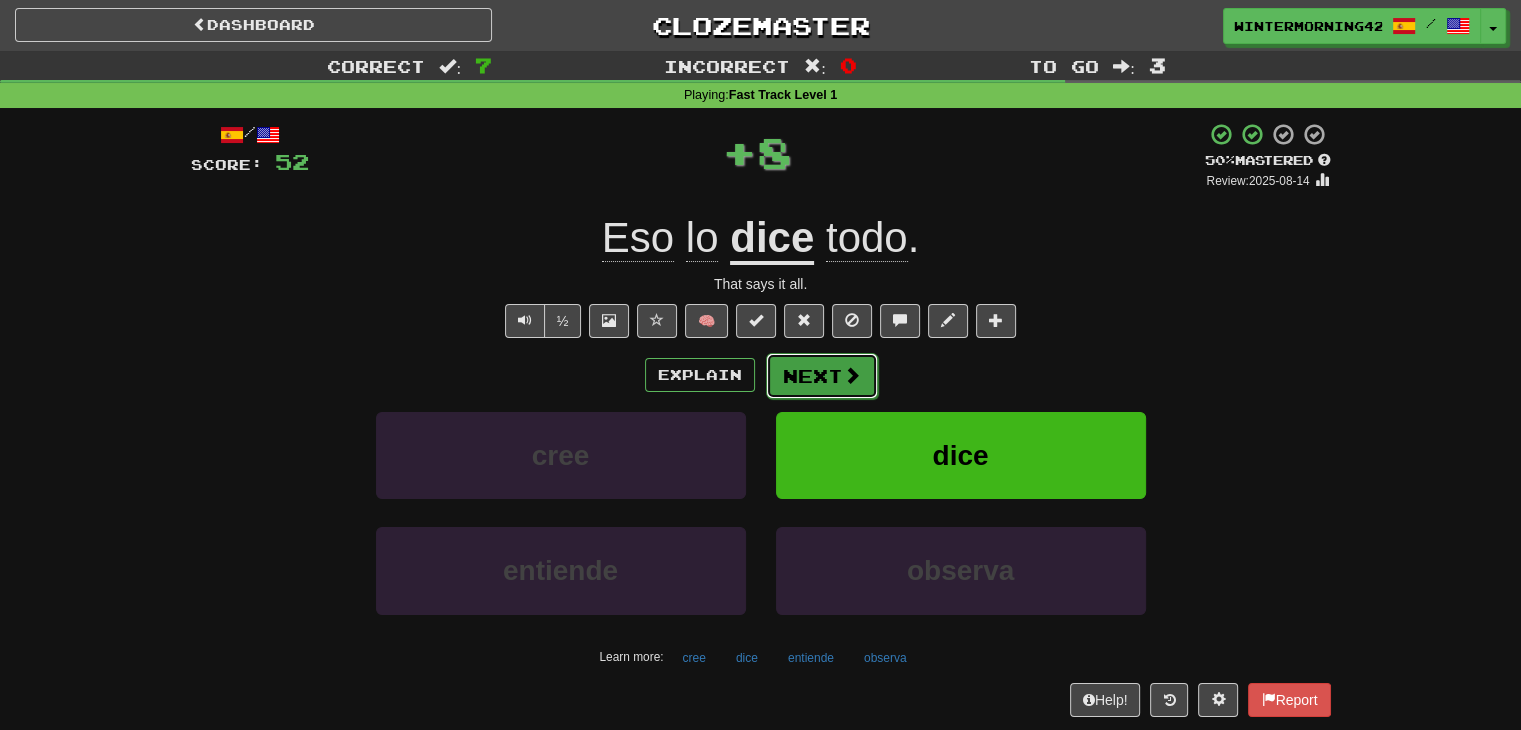 click on "Next" at bounding box center [822, 376] 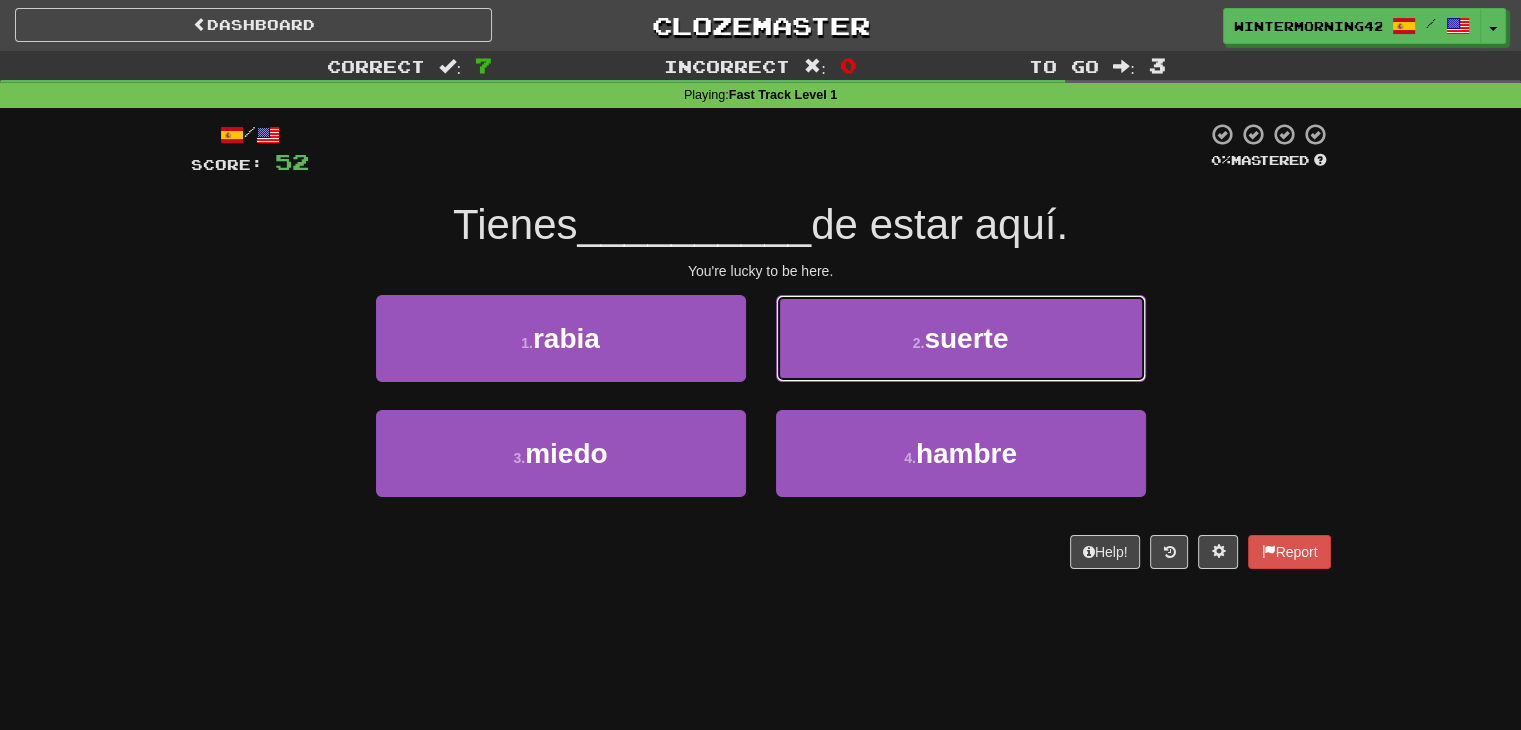 click on "2 .  suerte" at bounding box center (961, 338) 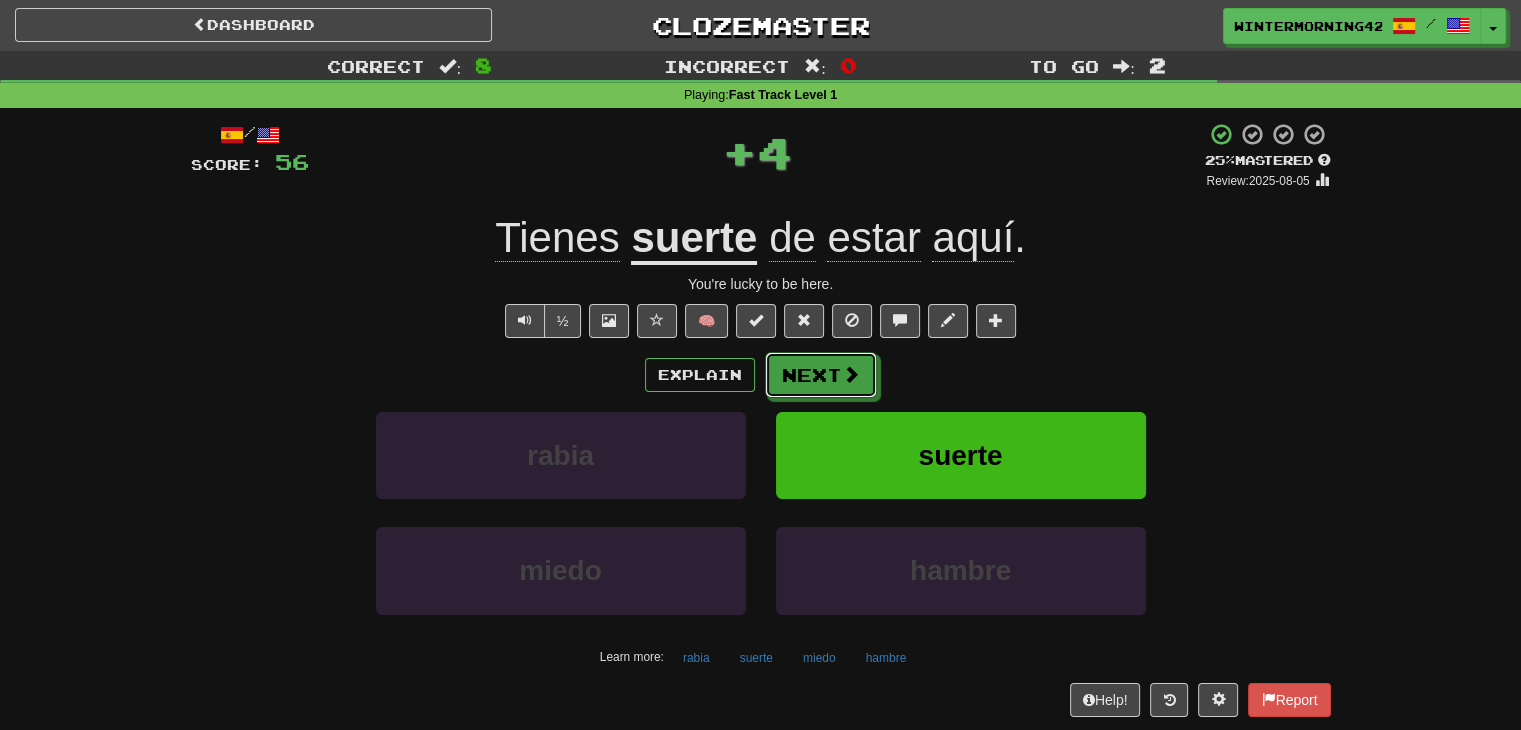 click on "Next" at bounding box center (821, 375) 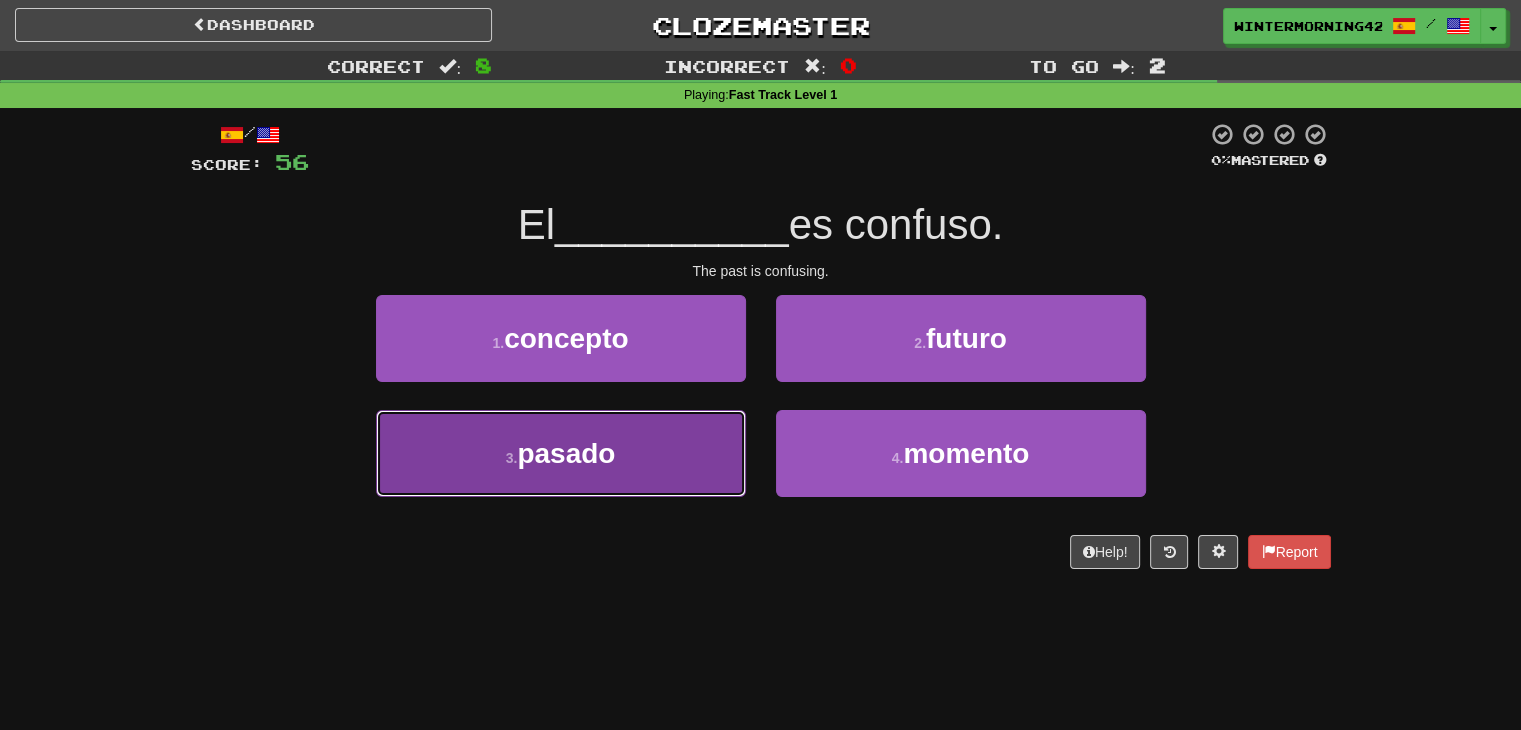 click on "3 .  pasado" at bounding box center (561, 453) 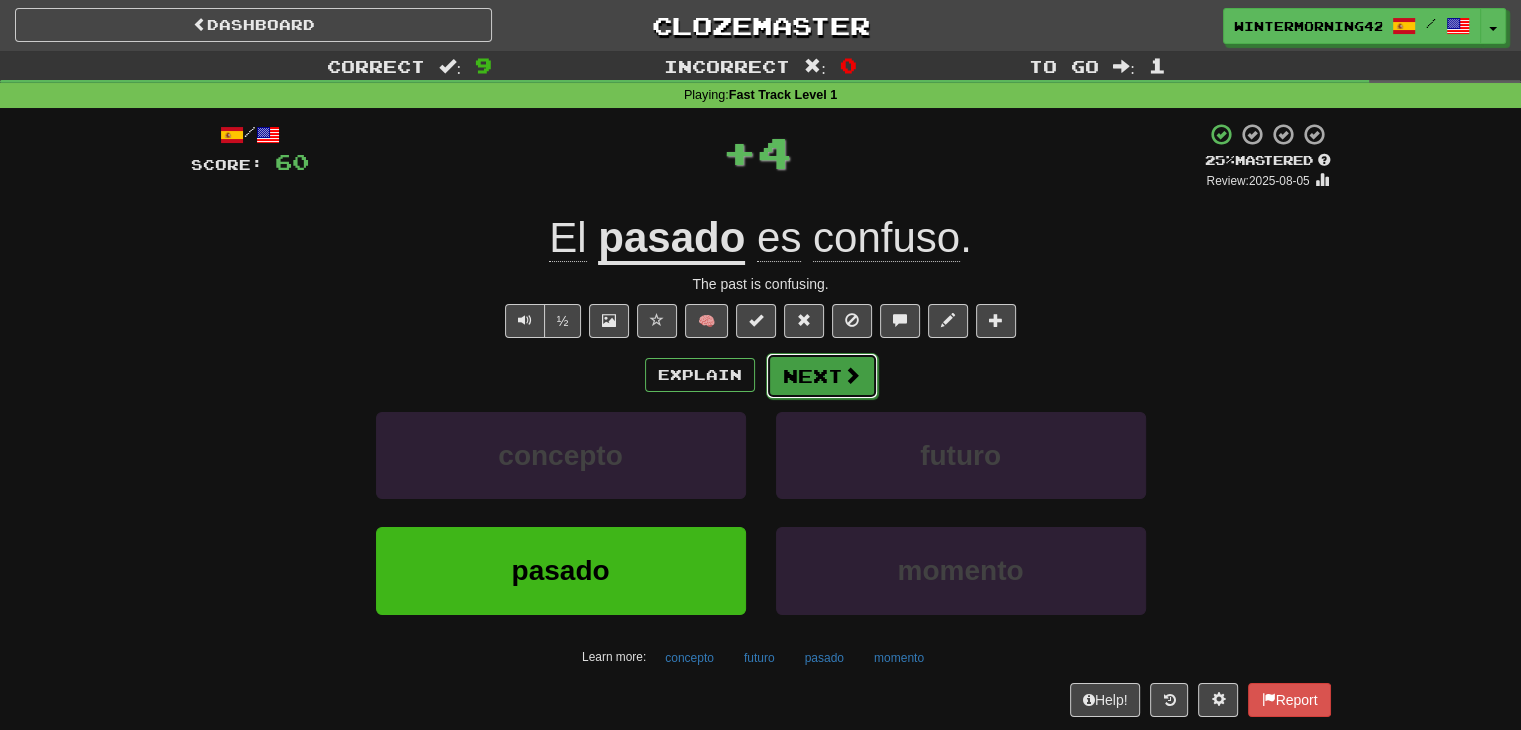 click on "Next" at bounding box center (822, 376) 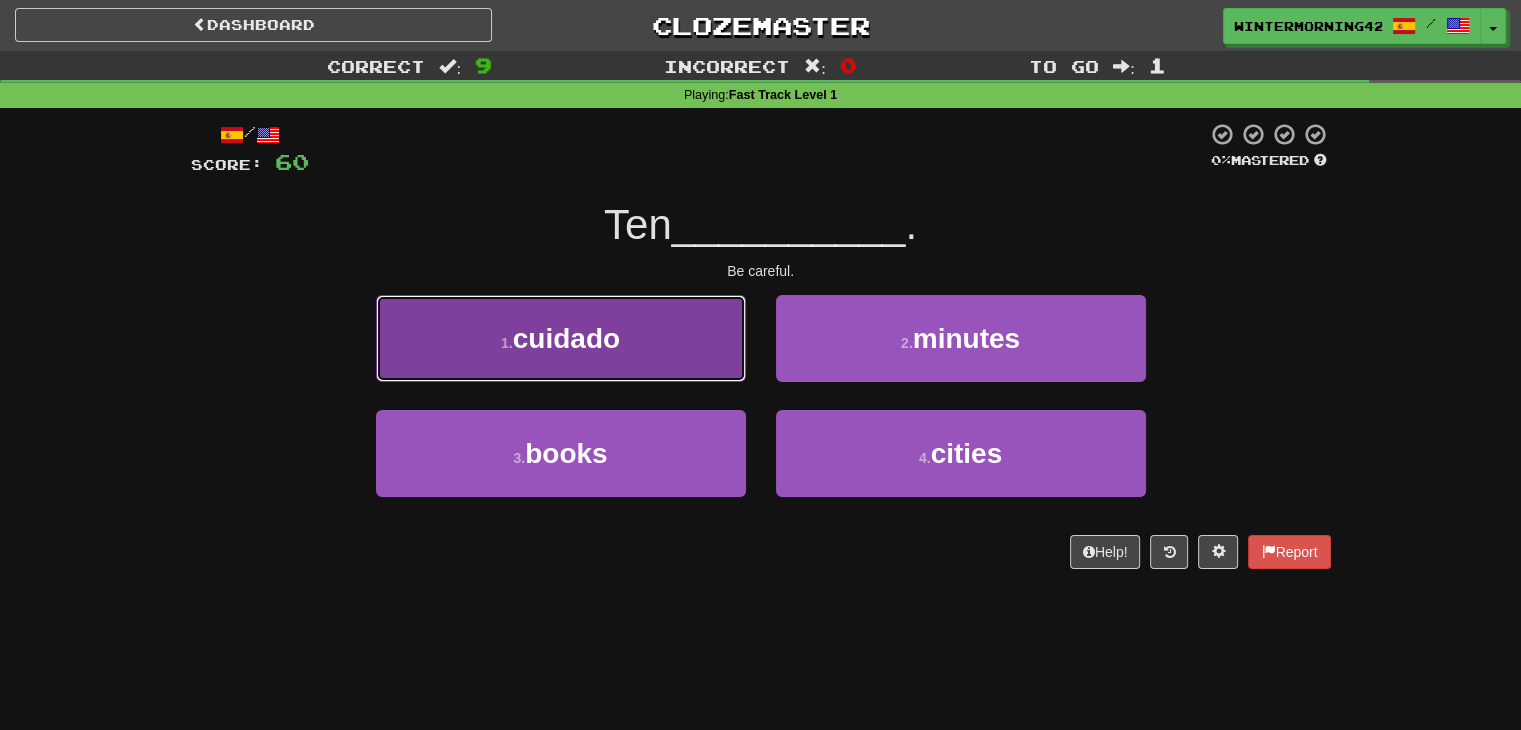 click on "1 .  cuidado" at bounding box center [561, 338] 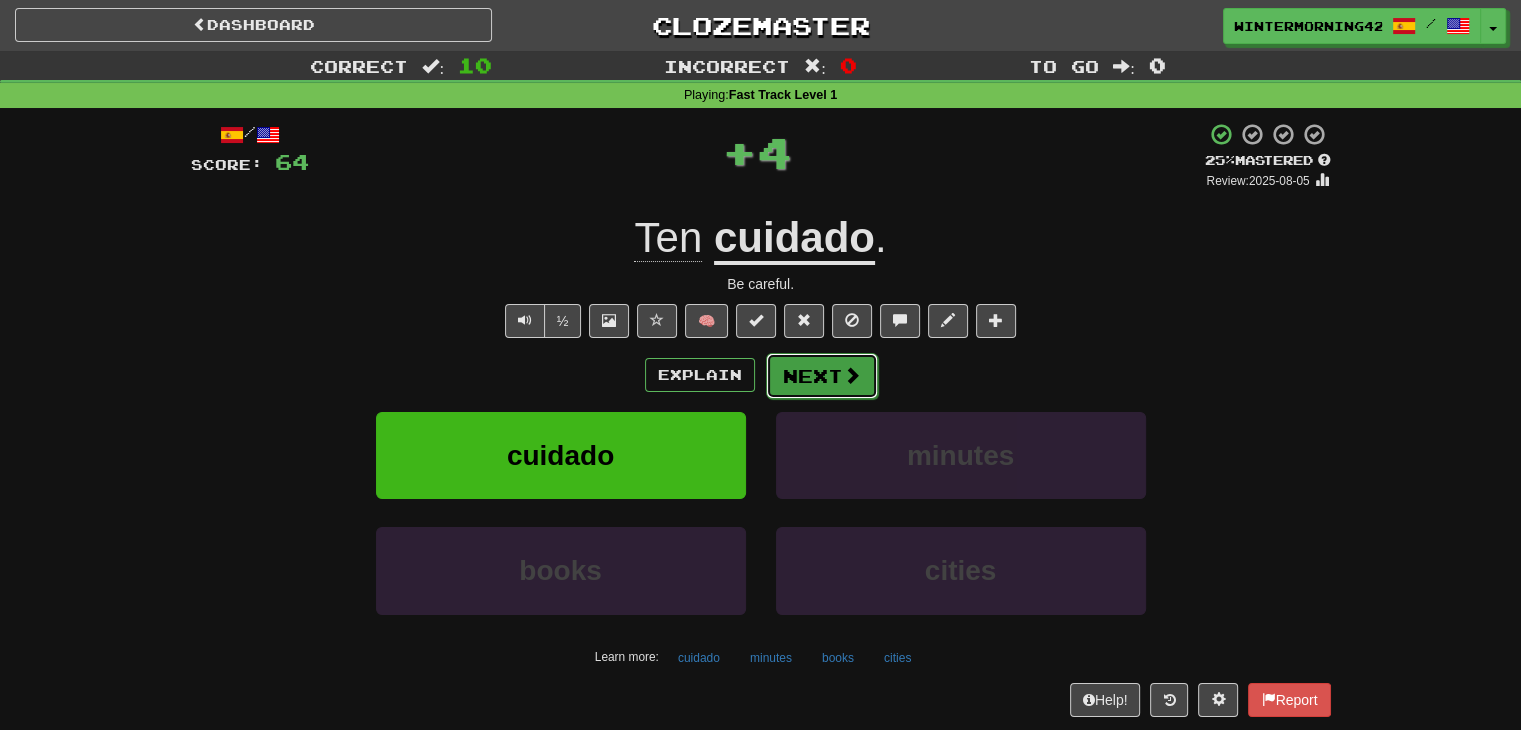 click on "Next" at bounding box center [822, 376] 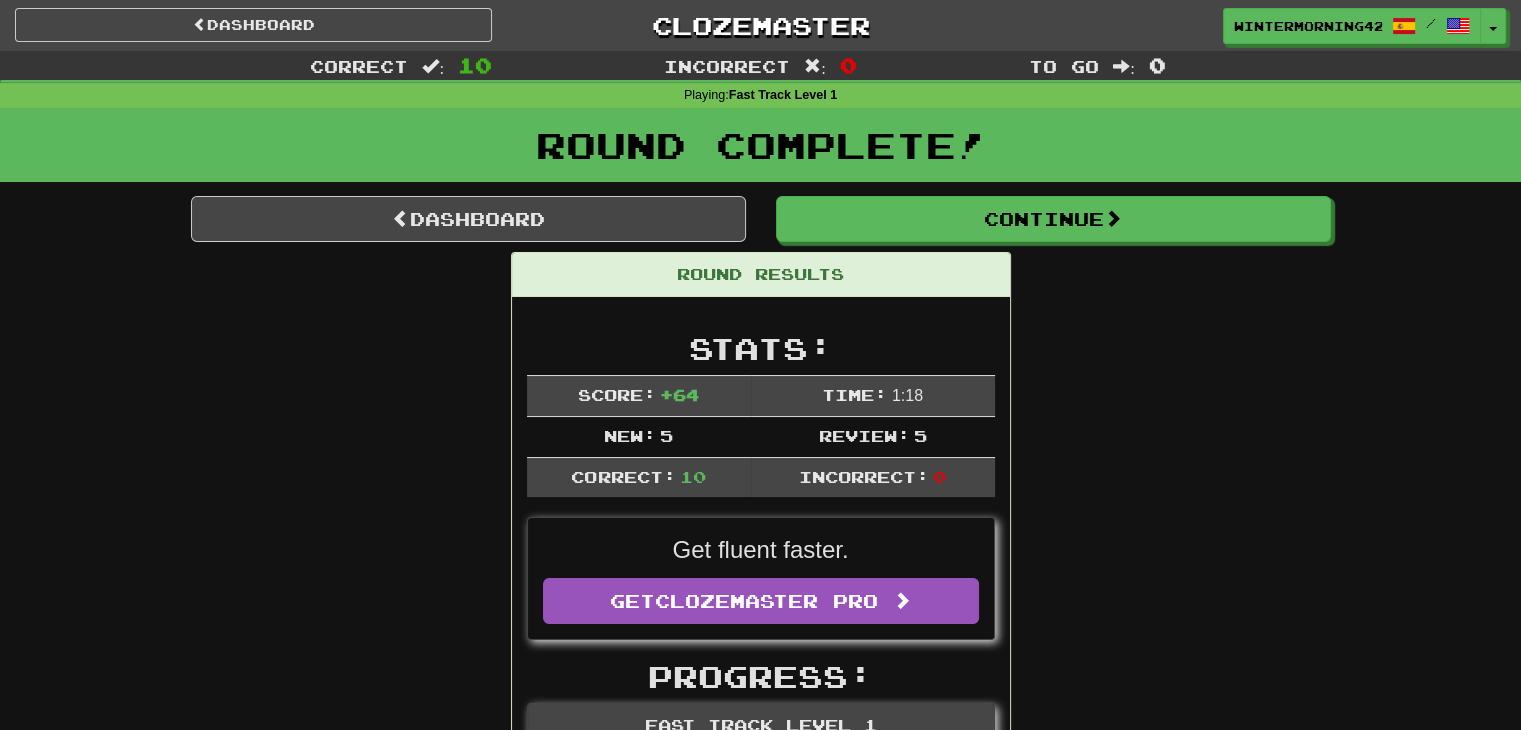 click on "Dashboard Continue Round Results Stats: Score: + 64 Time: 1 : 18 New: 5 Review: 5 Correct: 10 Incorrect: 0 Get fluent faster. Get Clozemaster Pro Progress: Fast Track Level 1 Playing: 459 / 1,000 + 5 45.4% 45.9% Mastered: 0 / 1,000 0% Ready for Review: 10 / Level: 19 190 points to level 20 - keep going! Ranked: 942 nd this week Sentences: Report Se levantó tarde para ir a trabajar. He woke up late for work. Report ¿Es doctora? Is she a doctor? 1 Report Llévame a casa. Take me home. Report Cariño, te he echado de menos. My dear, I've missed you. Report Trabajaron duro para ganar. They worked hard to win. 2 Report [PERSON] se ríe de todos mis chistes. [PERSON] laughs at all my jokes. Report Eso lo dice todo. That says it all. Report Tienes suerte de estar aquí. You're lucky to be here. Report El pasado es confuso. The past is confusing. Report Ten cuidado. Be careful. Dashboard Continue" at bounding box center (761, 1169) 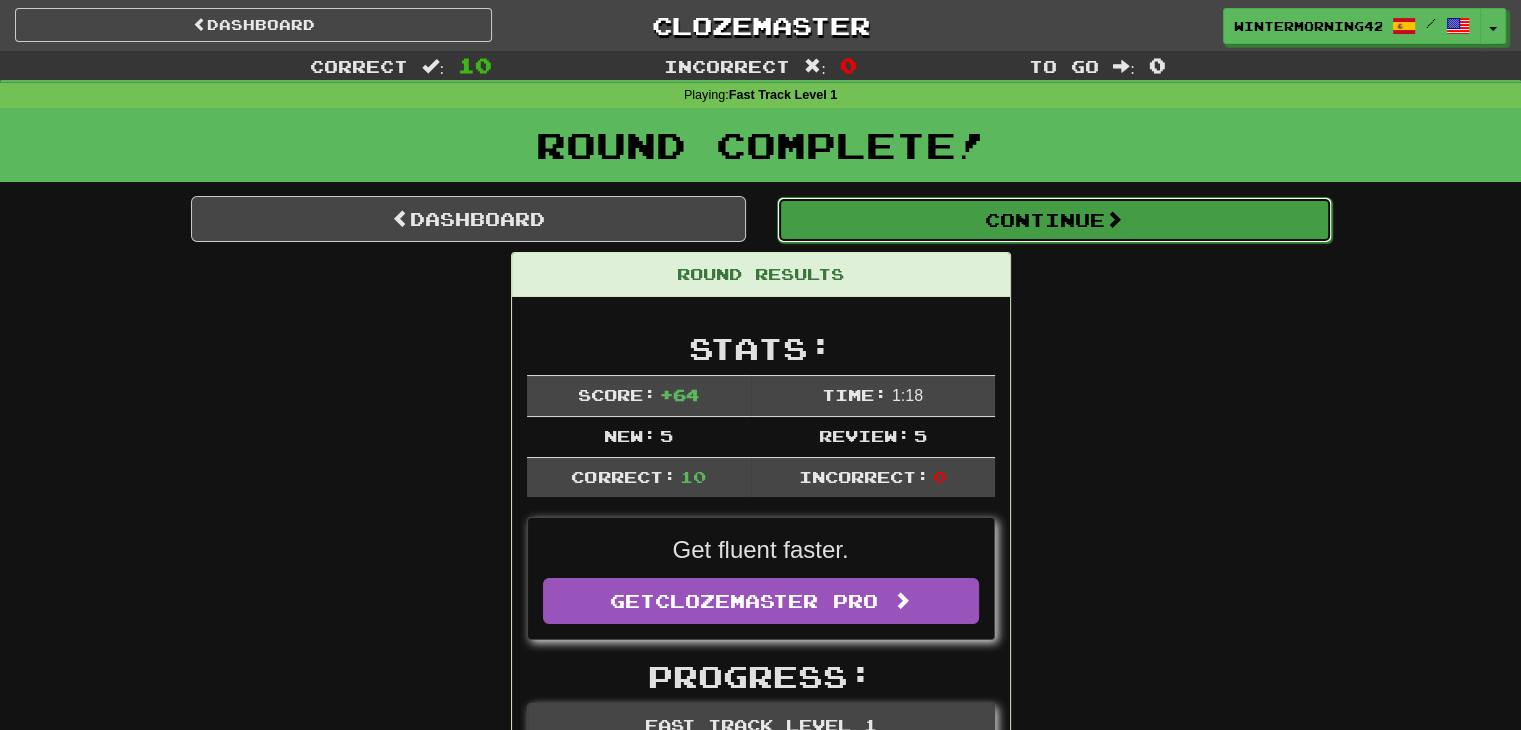 click on "Continue" at bounding box center [1054, 220] 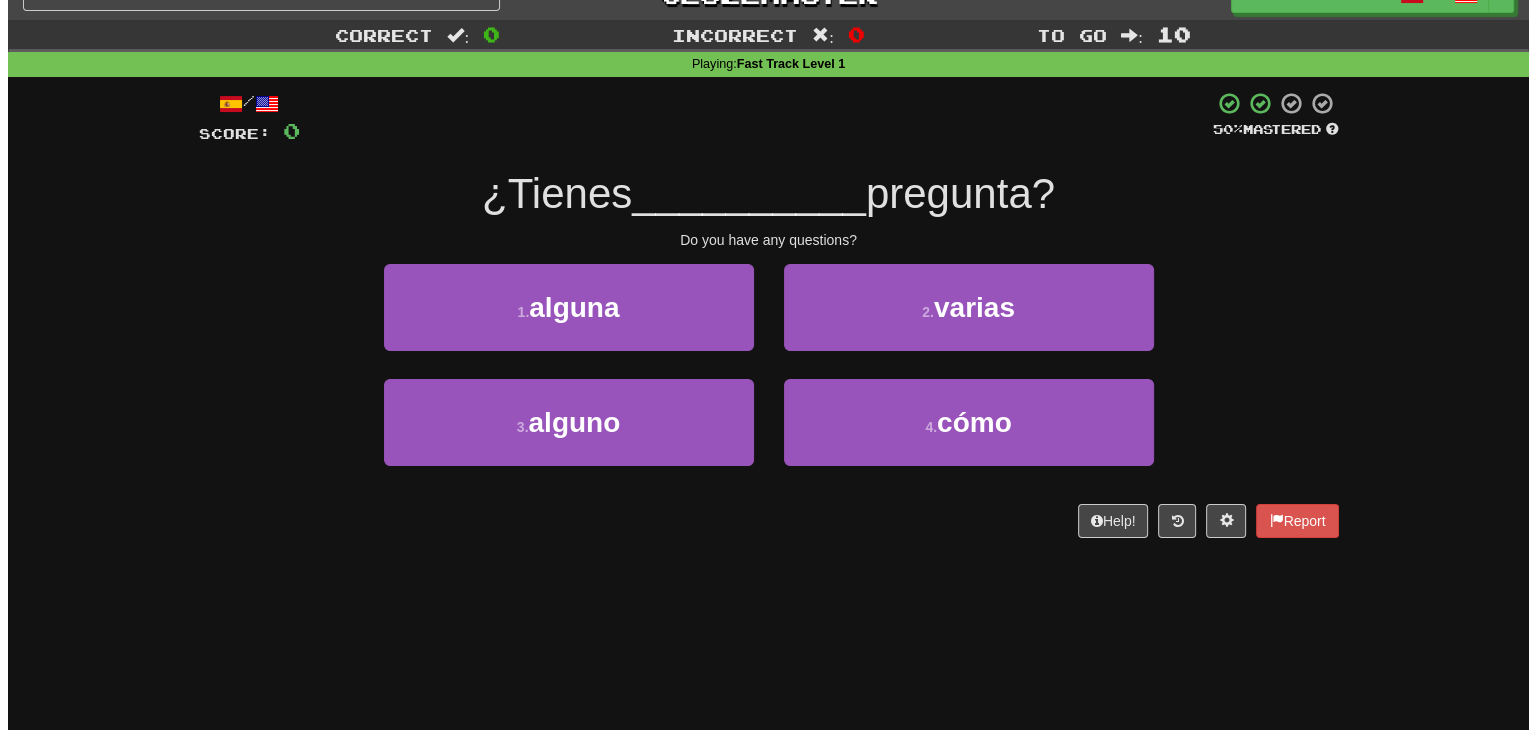 scroll, scrollTop: 0, scrollLeft: 0, axis: both 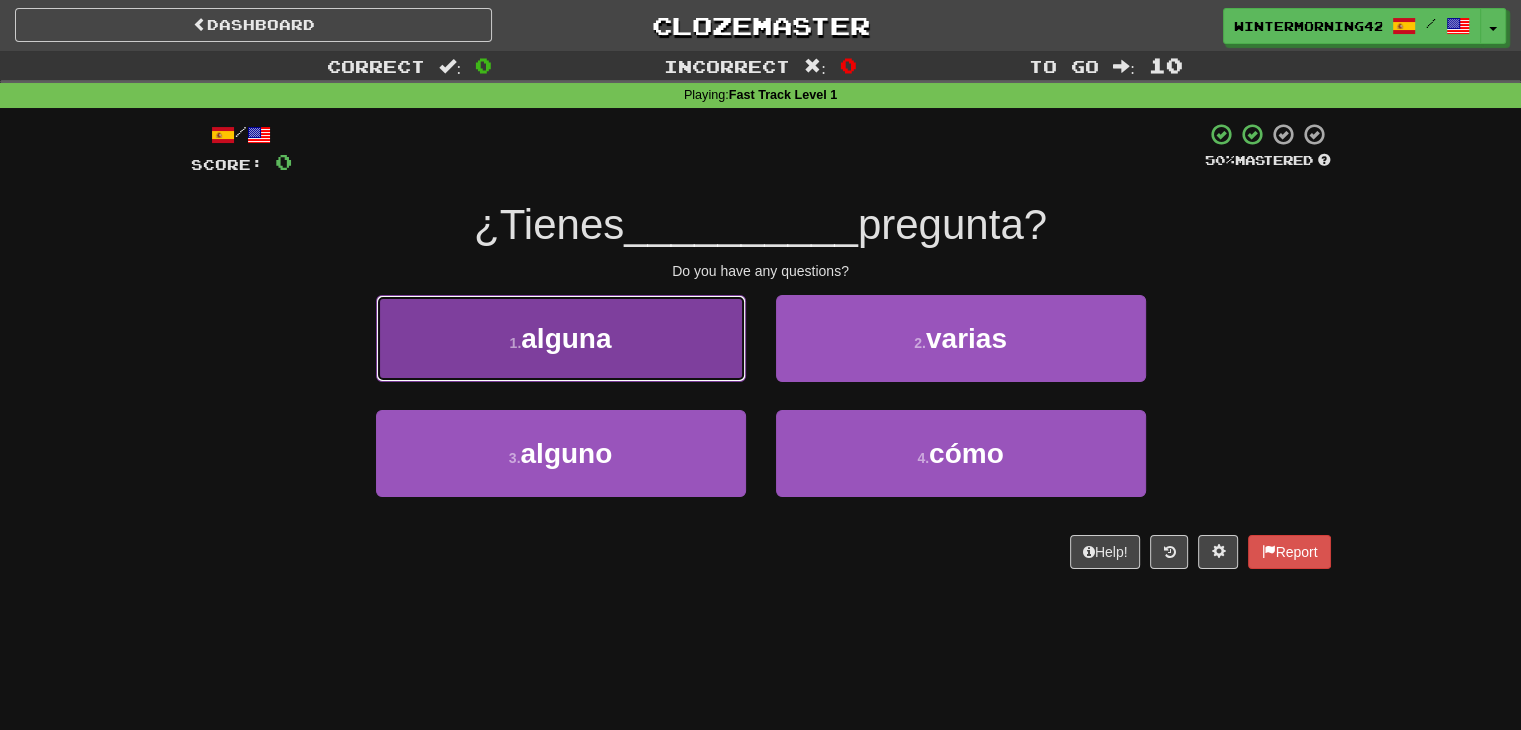 click on "1 .  alguna" at bounding box center [561, 338] 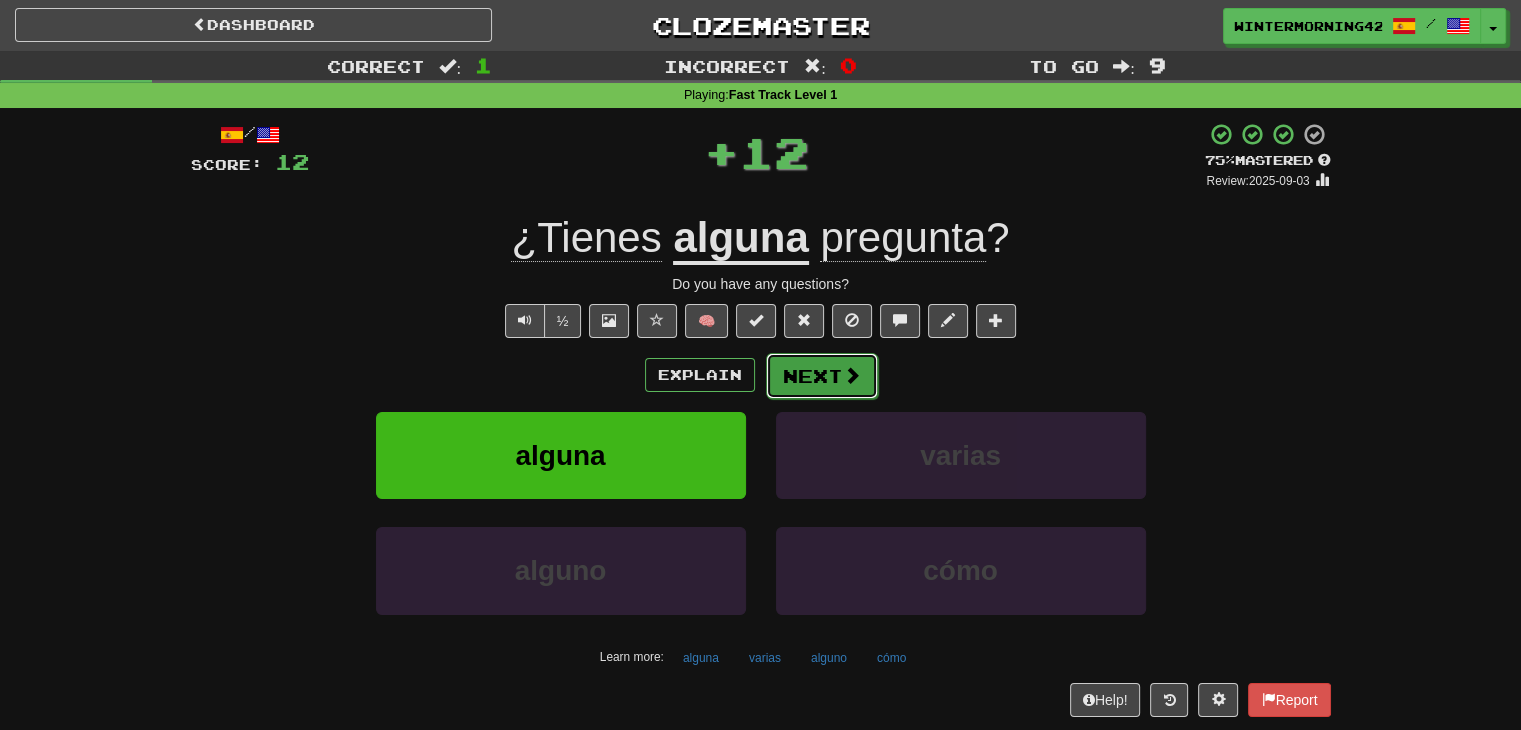 click at bounding box center (852, 375) 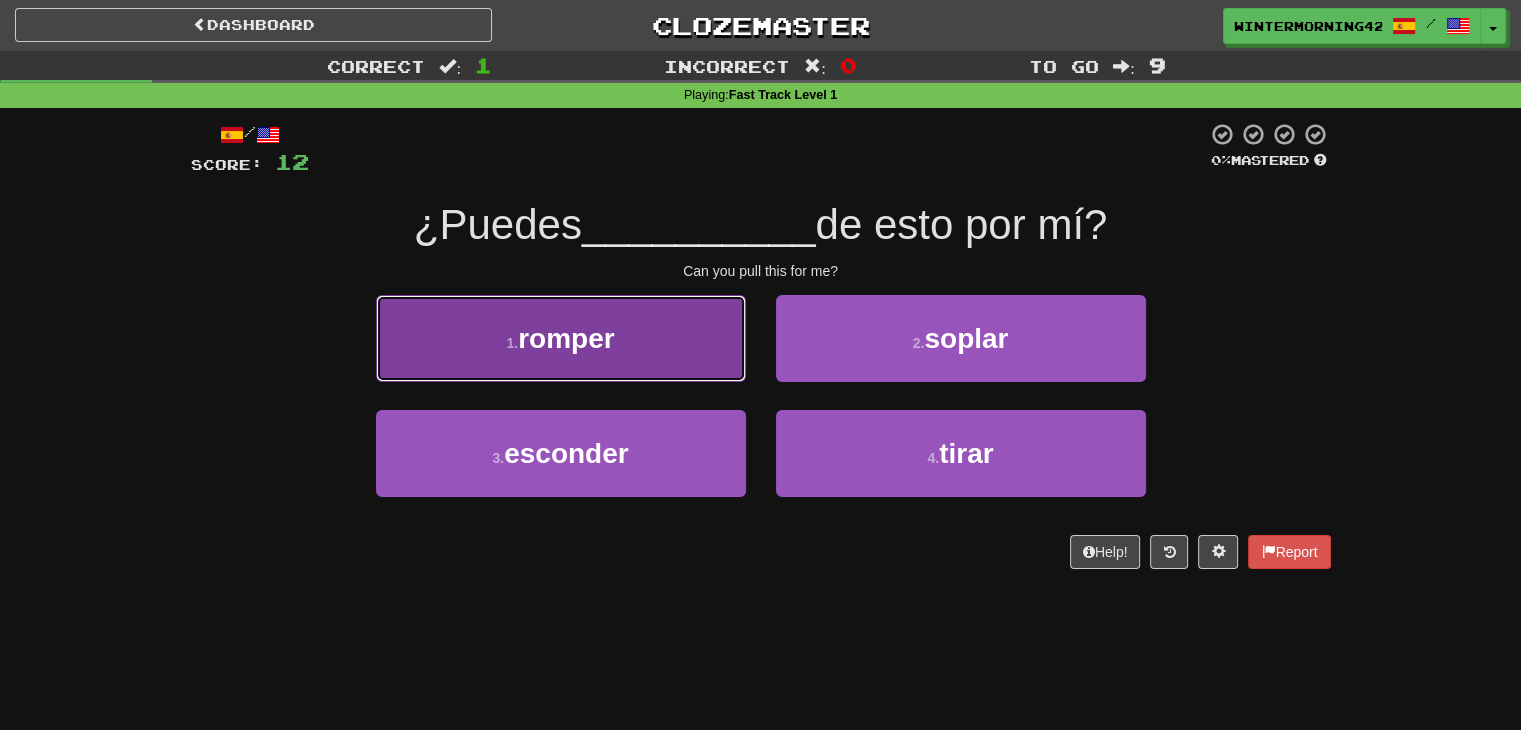 click on "romper" at bounding box center (566, 338) 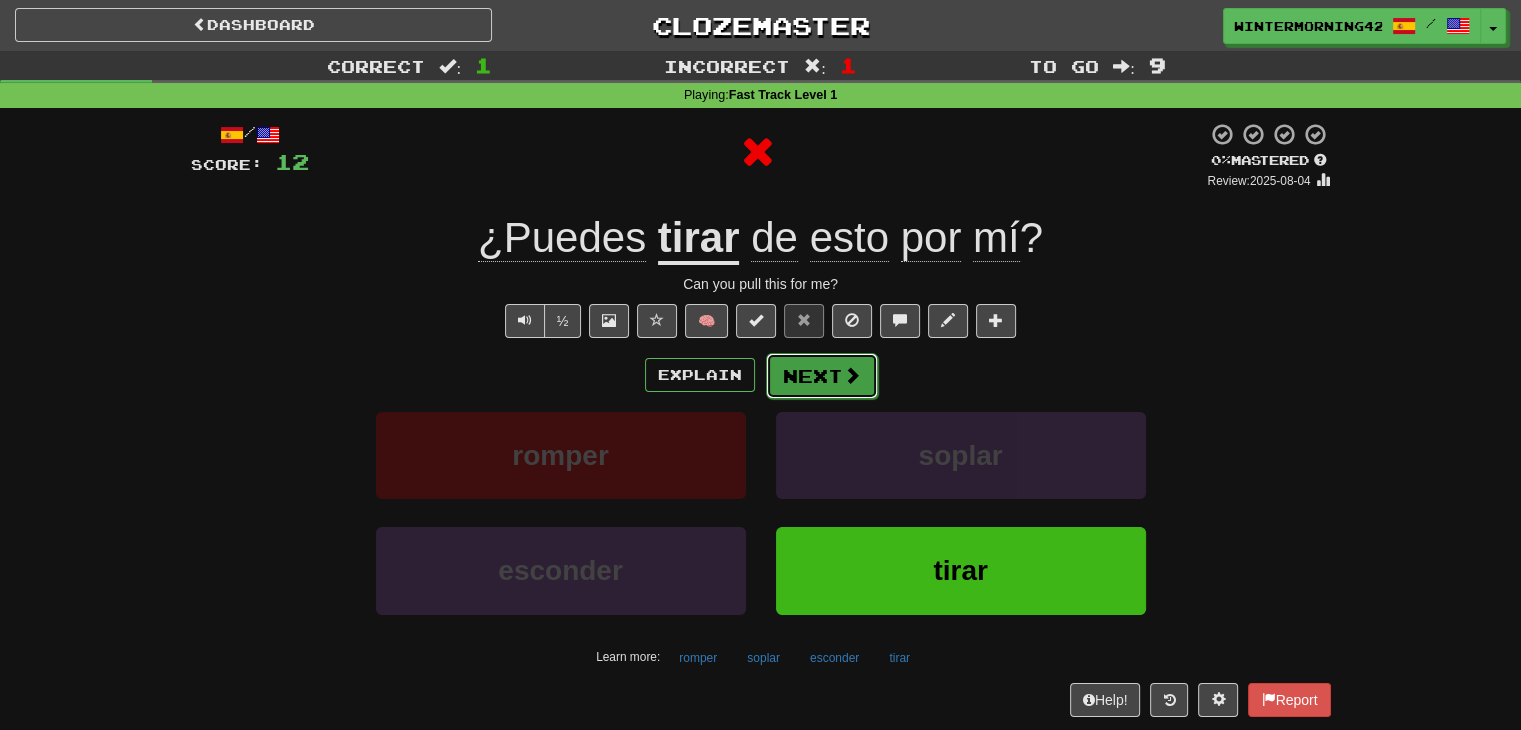 click on "Next" at bounding box center (822, 376) 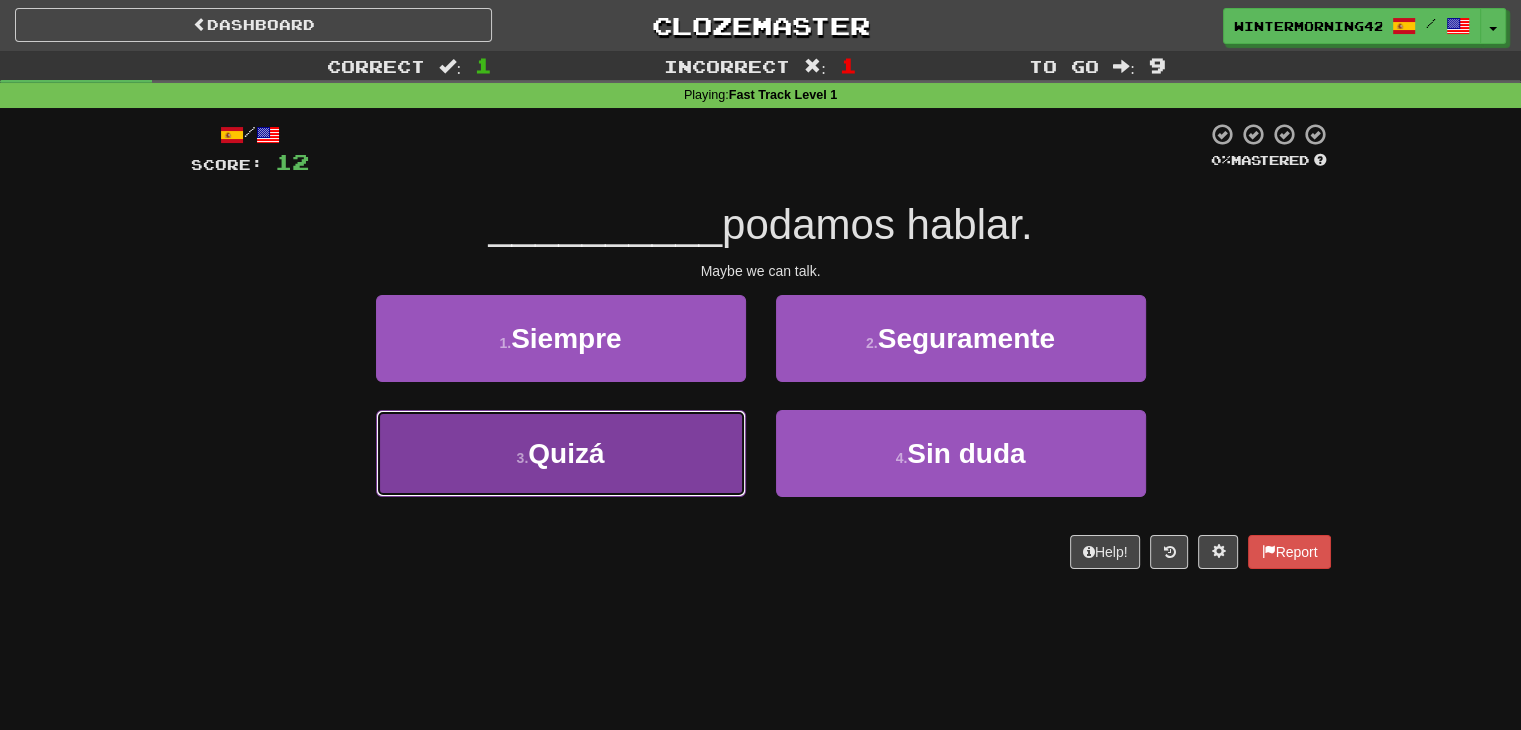 click on "3 .  Quizá" at bounding box center [561, 453] 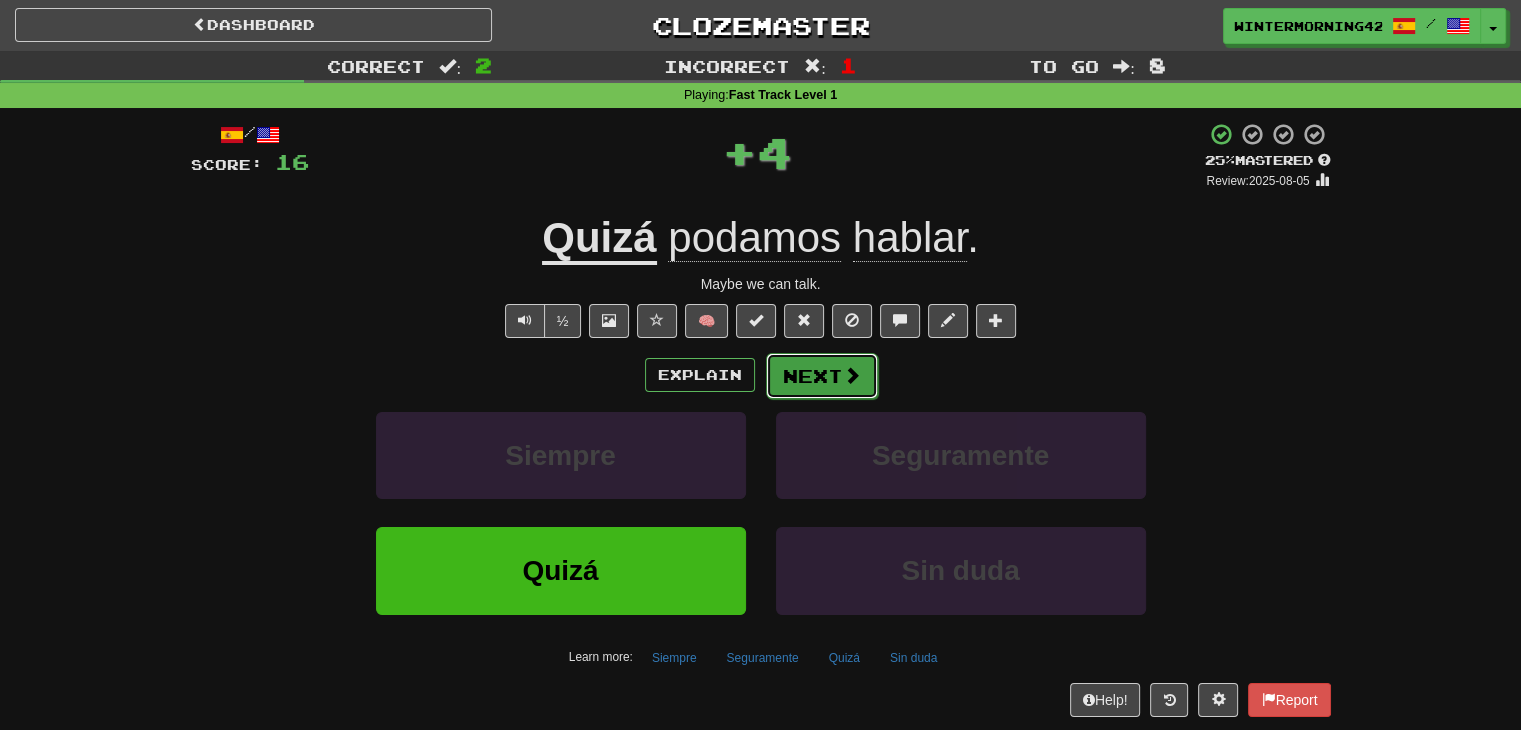 click at bounding box center [852, 375] 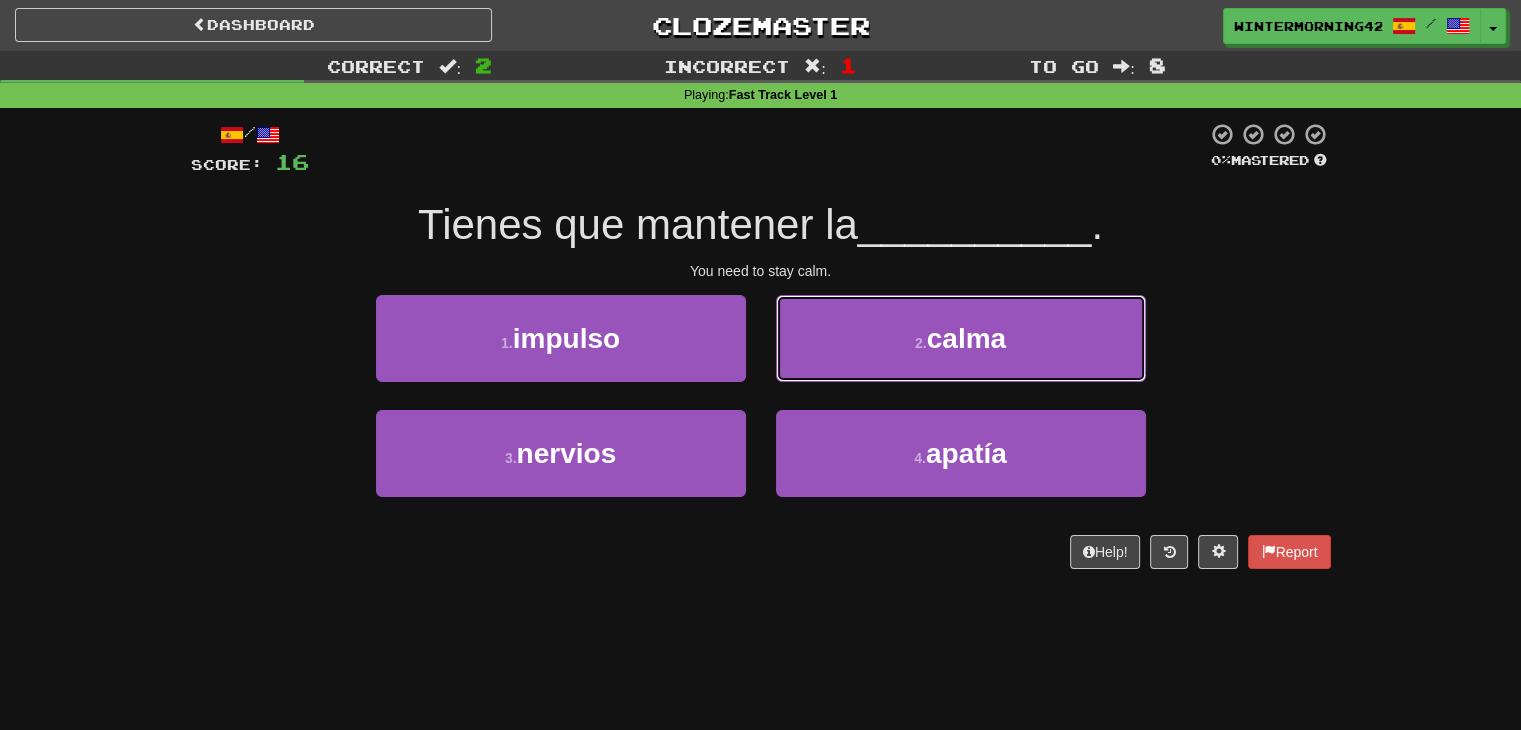 click on "2 .  calma" at bounding box center [961, 338] 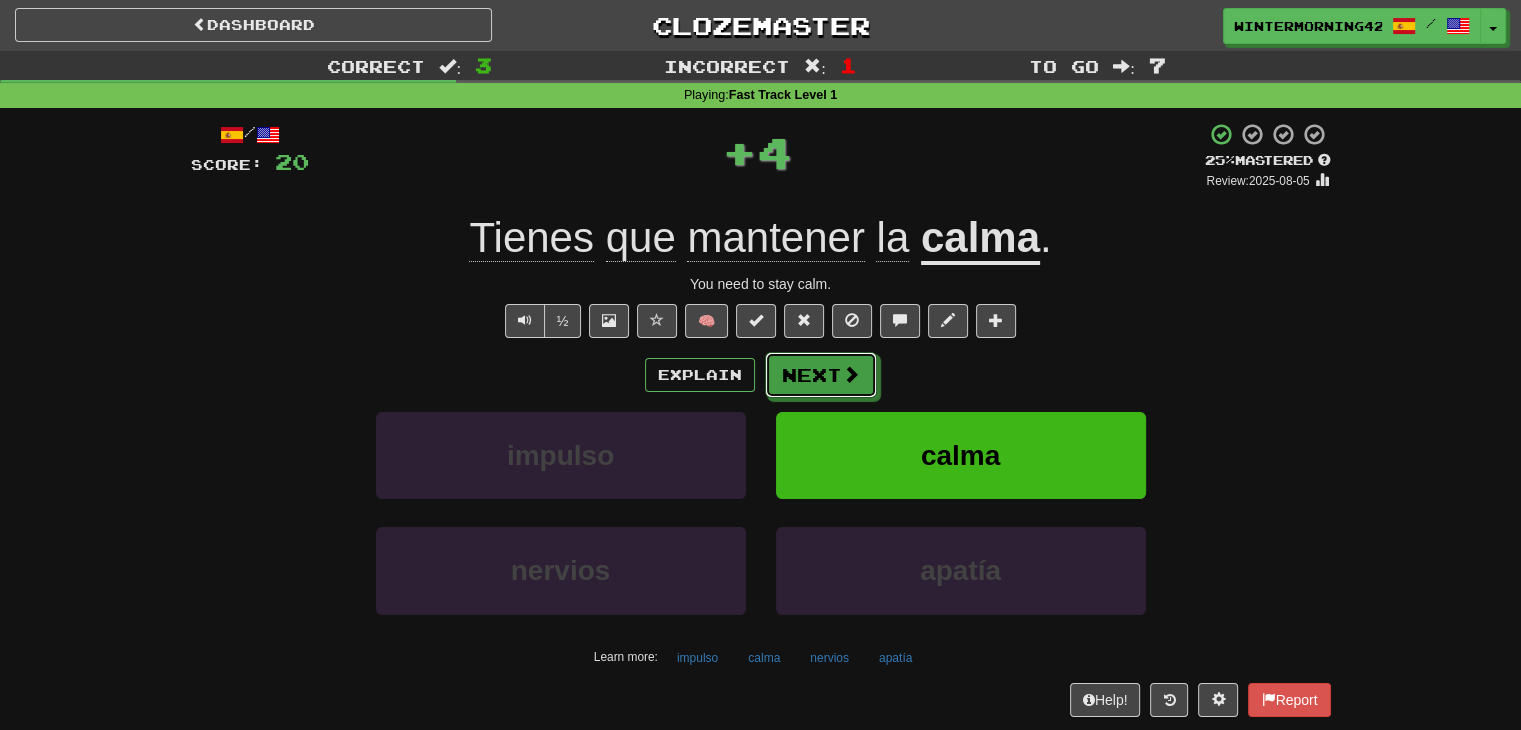 click at bounding box center (851, 374) 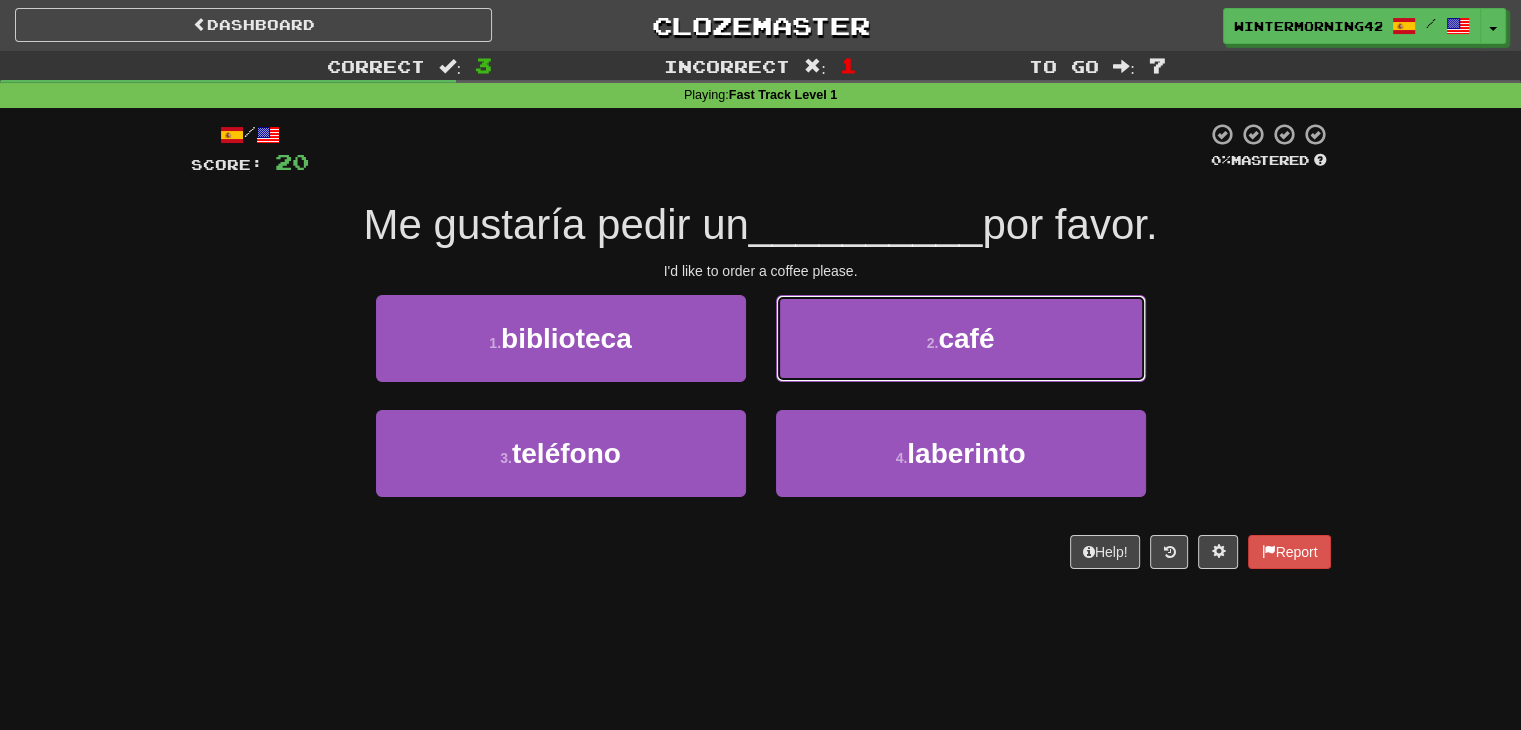 click on "2 .  café" at bounding box center [961, 338] 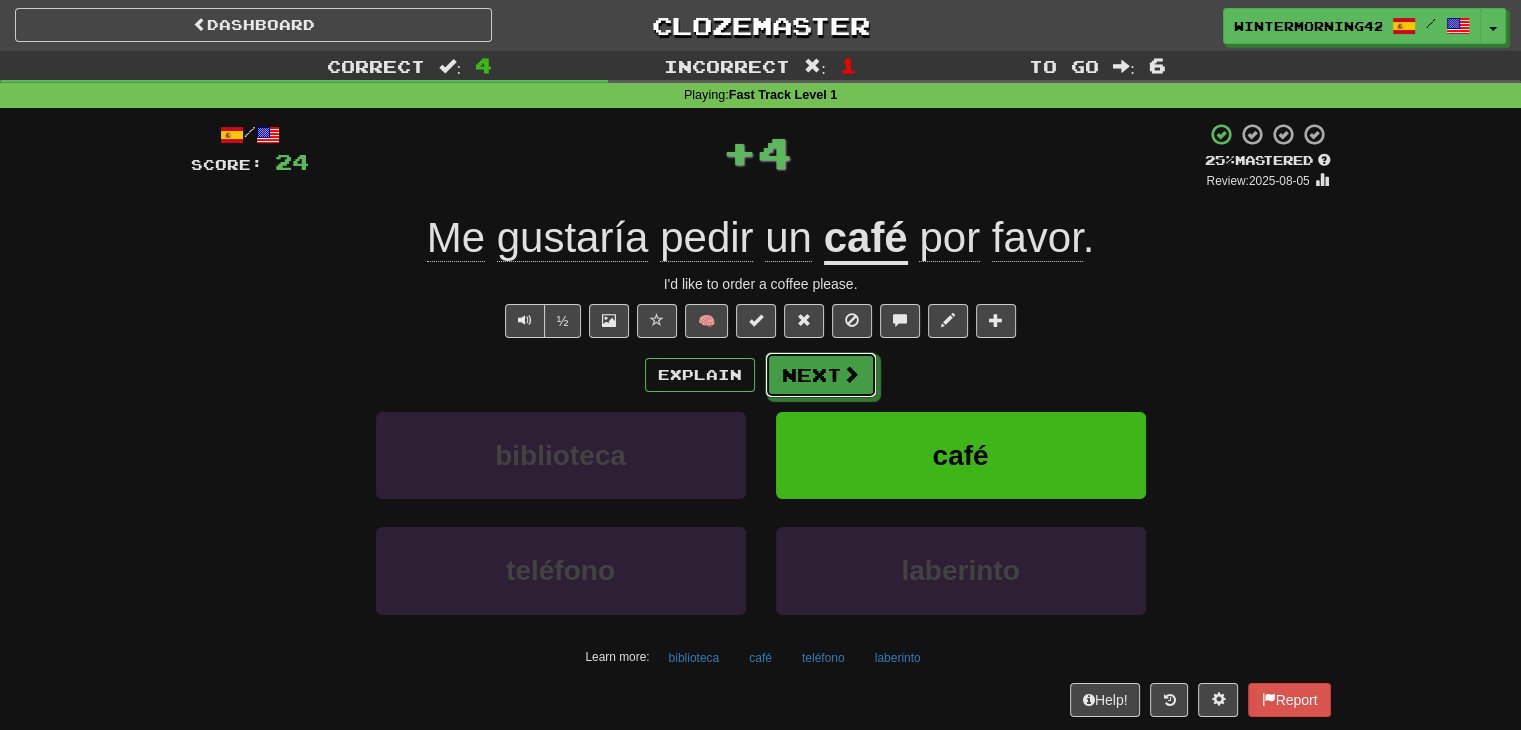click at bounding box center (851, 374) 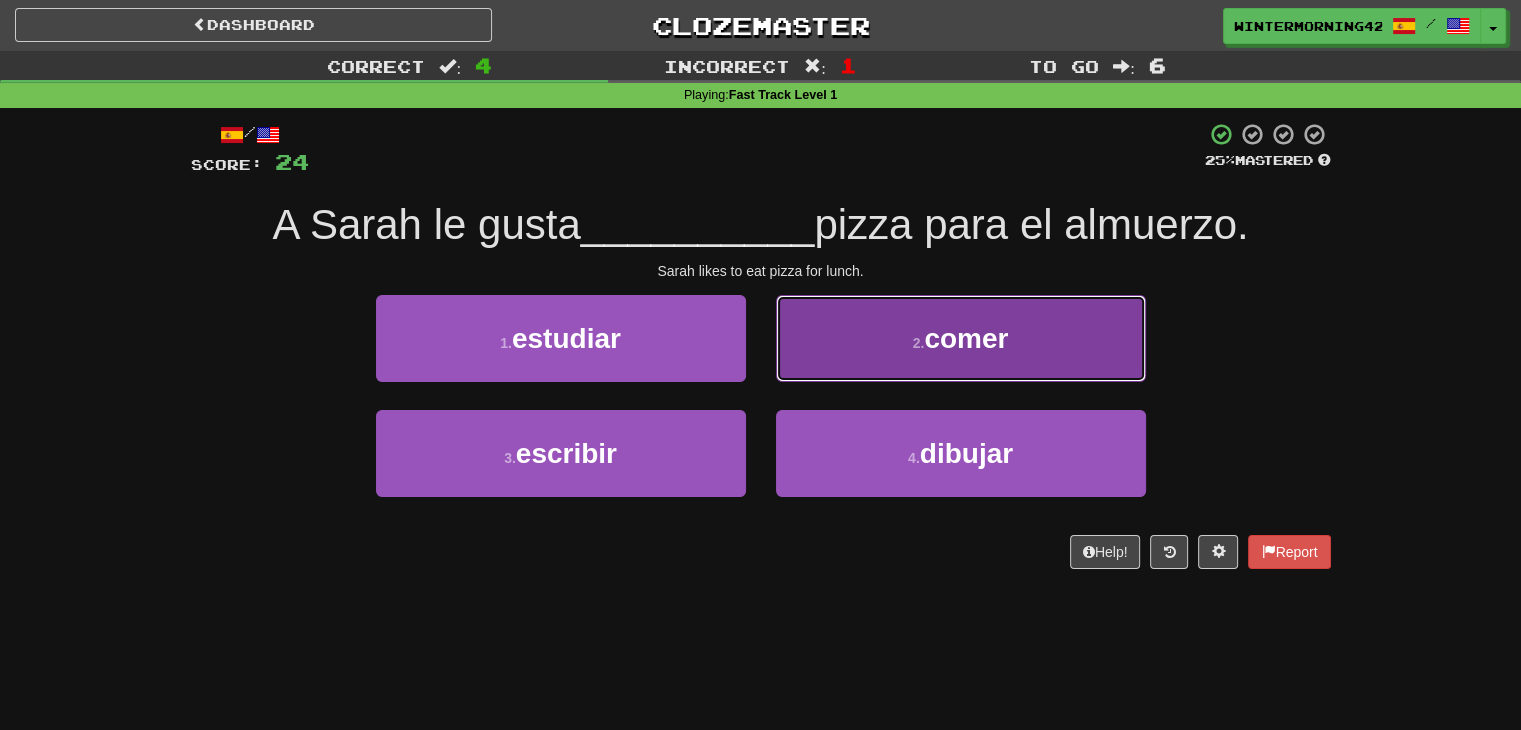 click on "2 .  comer" at bounding box center (961, 338) 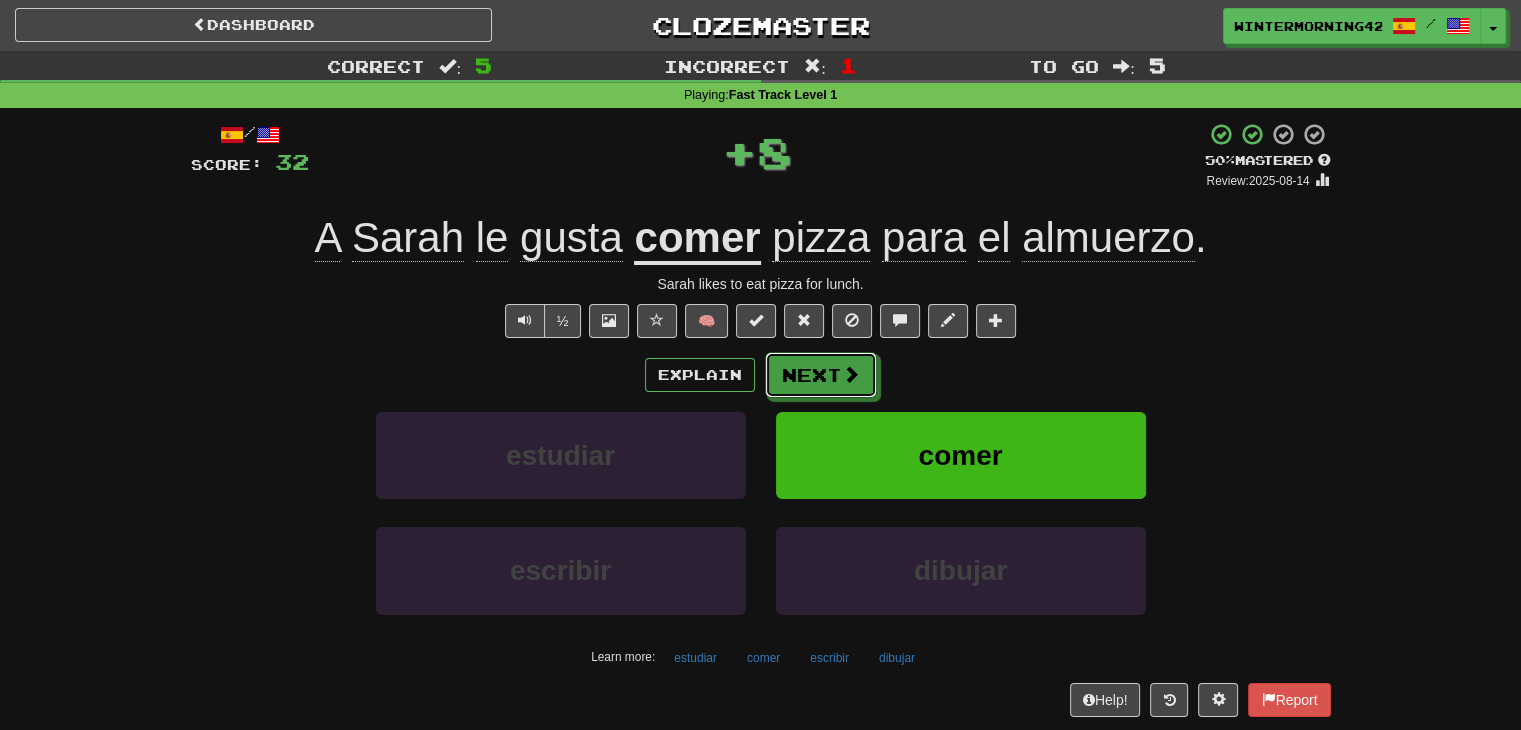 click at bounding box center [851, 374] 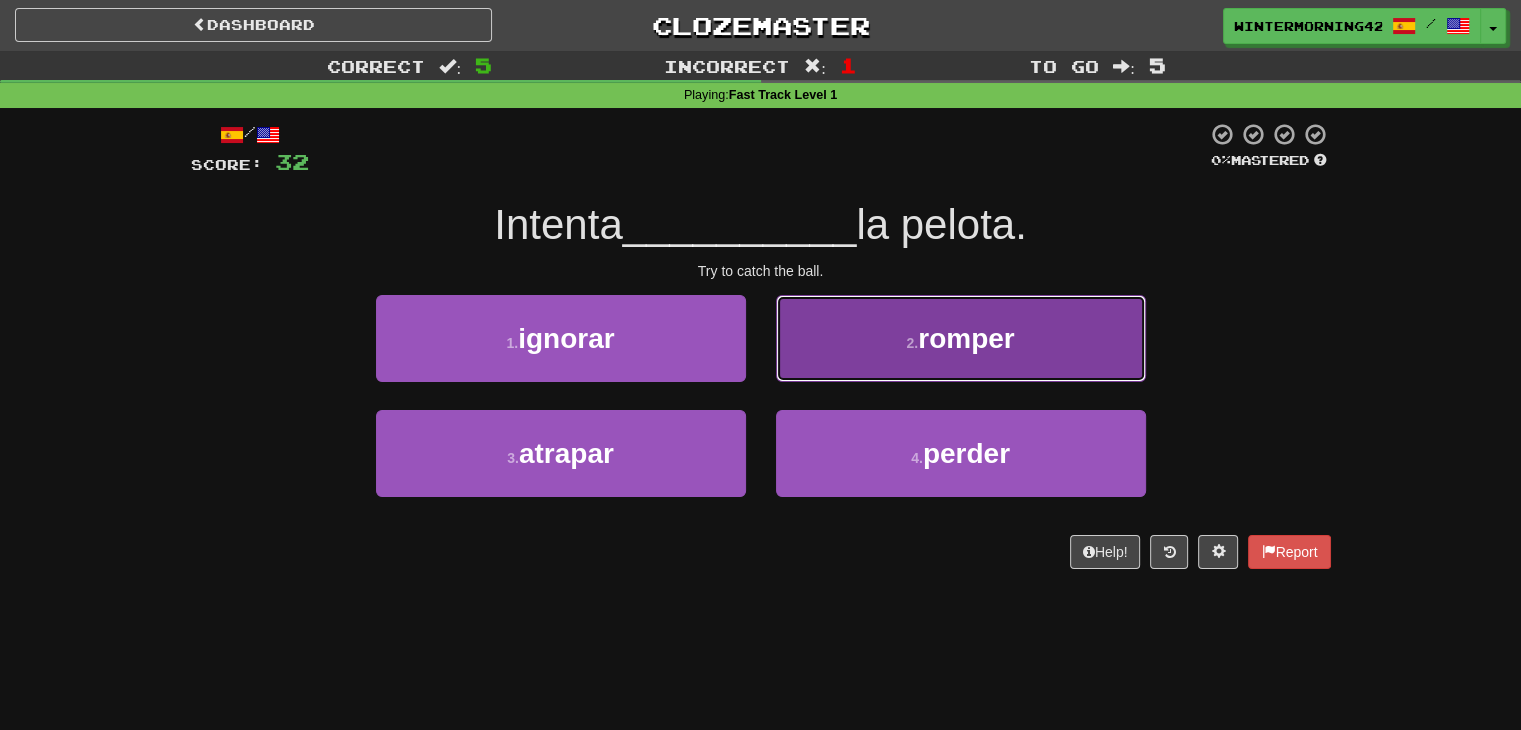 click on "2 .  romper" at bounding box center (961, 338) 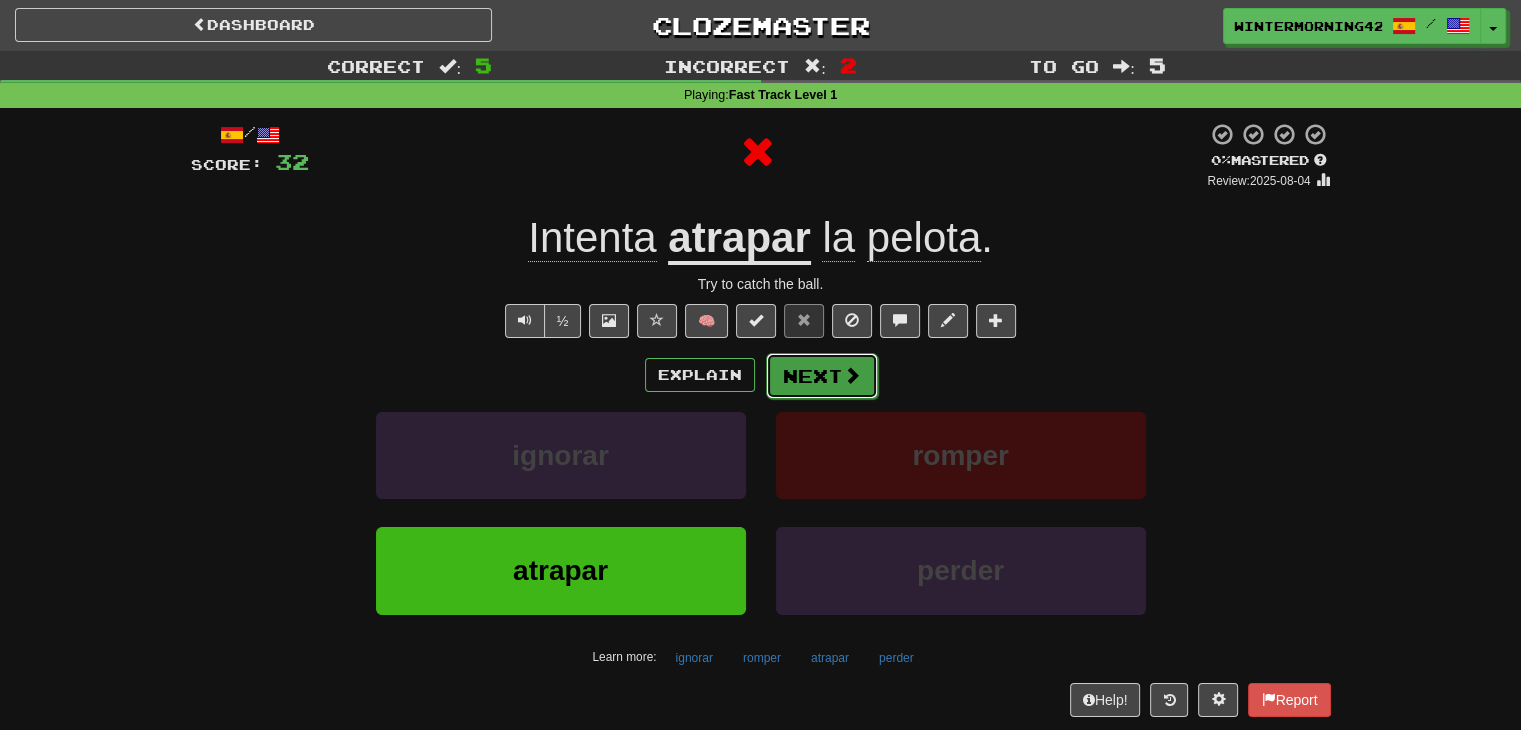 click on "Next" at bounding box center (822, 376) 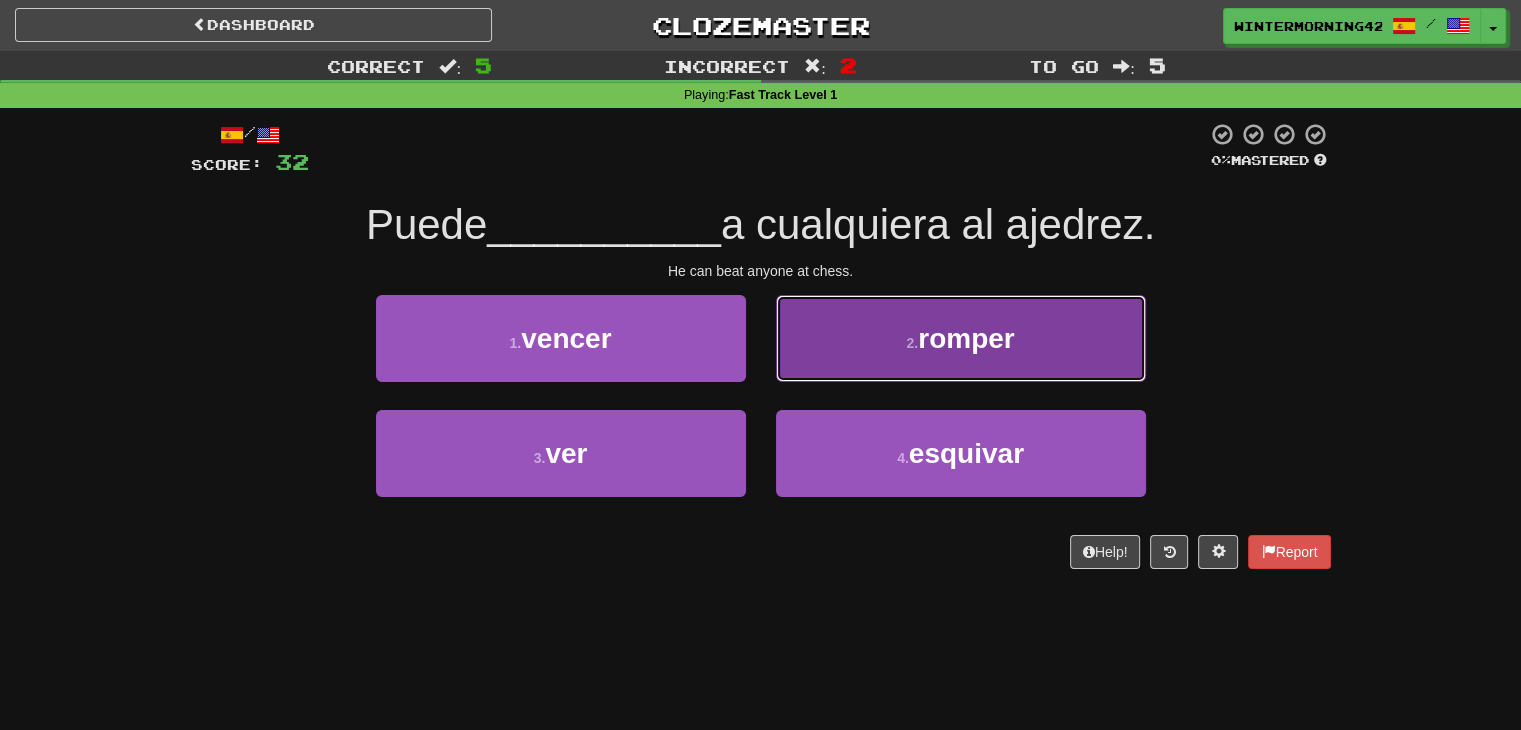 click on "2 .  romper" at bounding box center [961, 338] 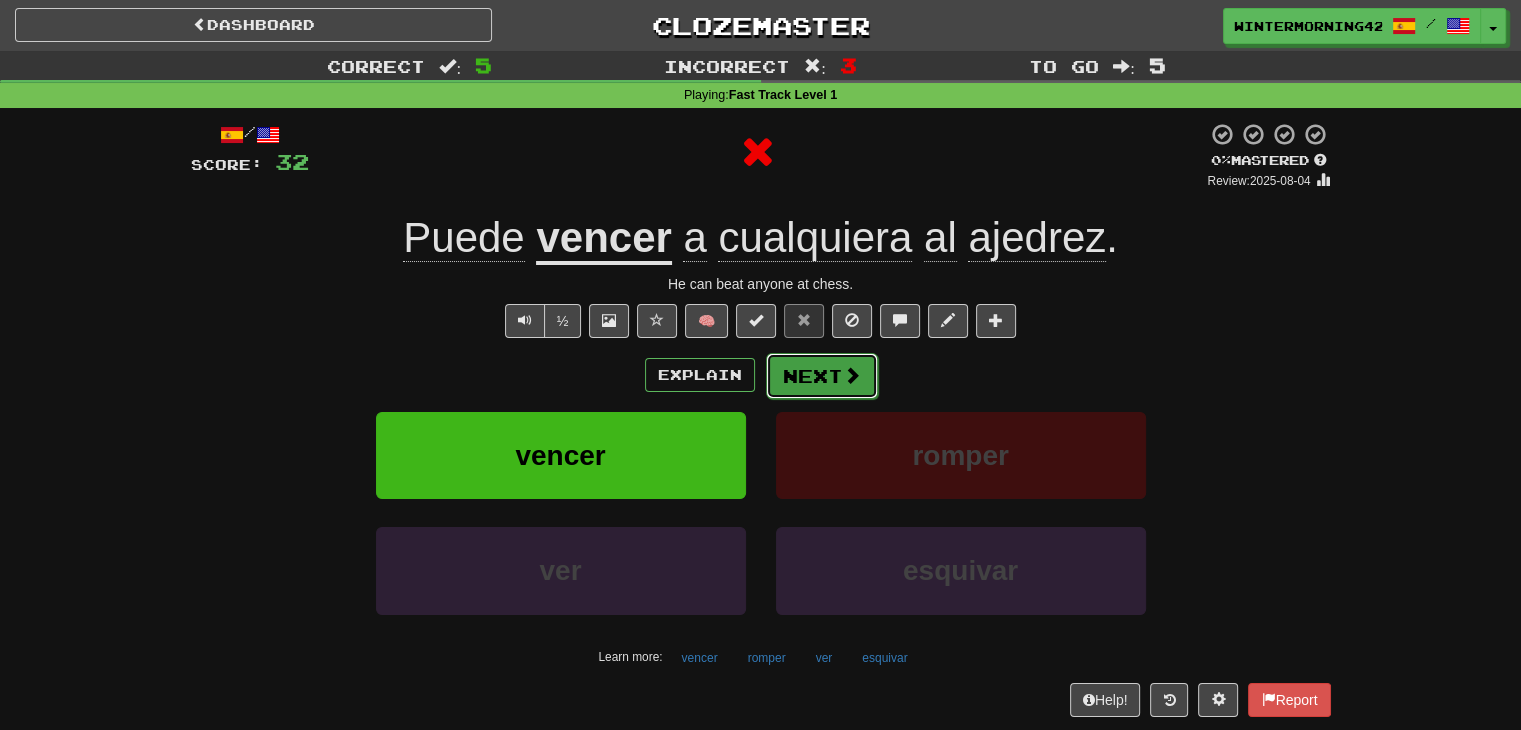 click on "Next" at bounding box center (822, 376) 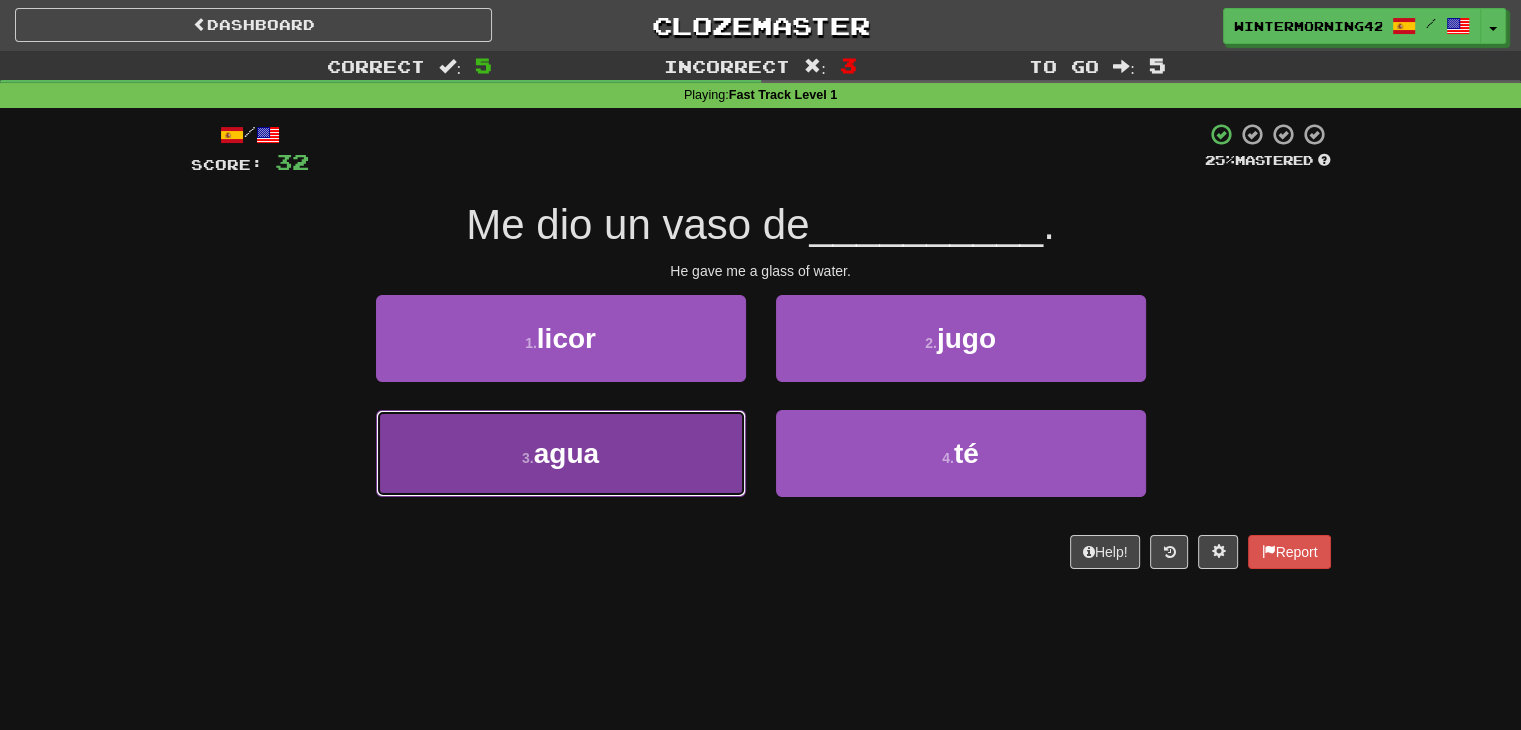 click on "3 . agua" at bounding box center [561, 453] 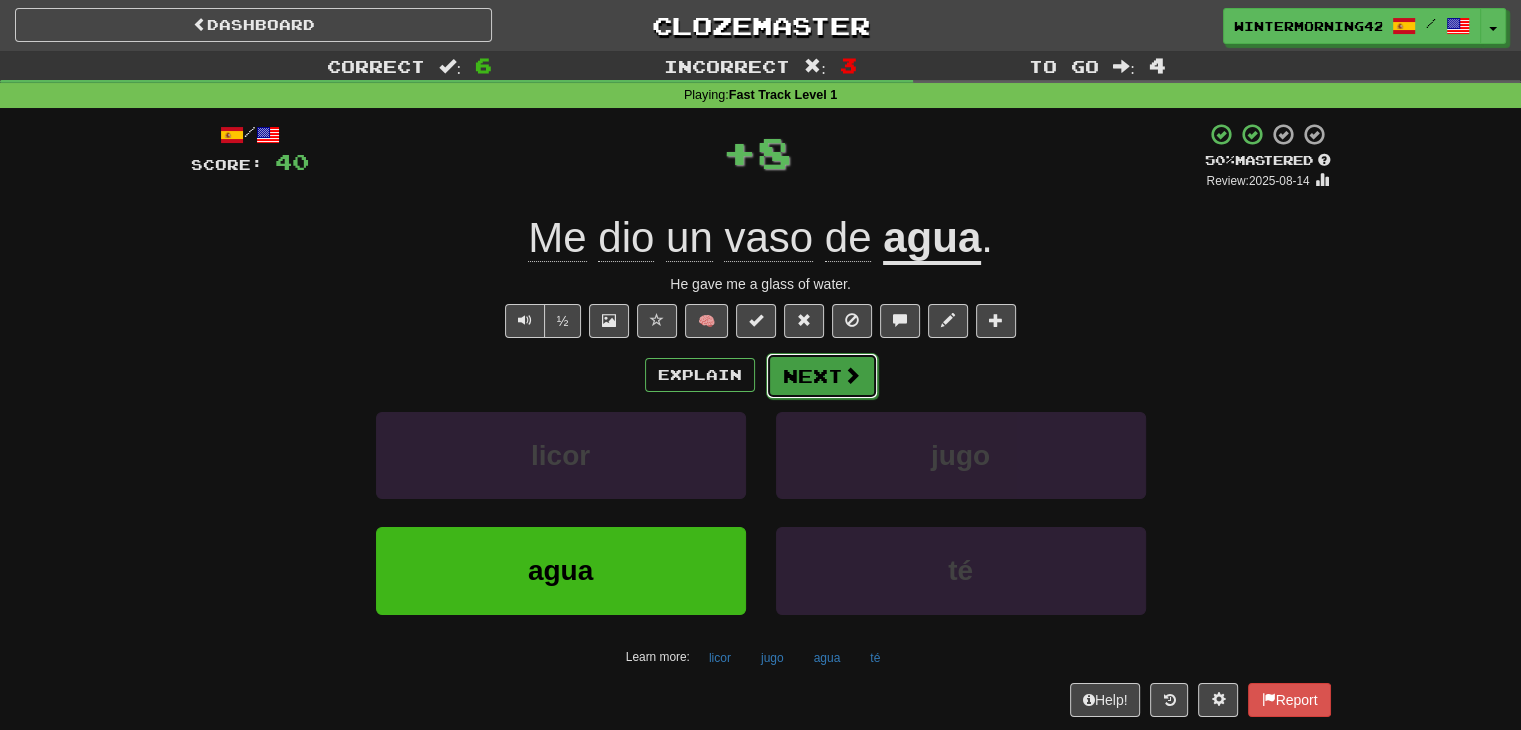 click on "Next" at bounding box center [822, 376] 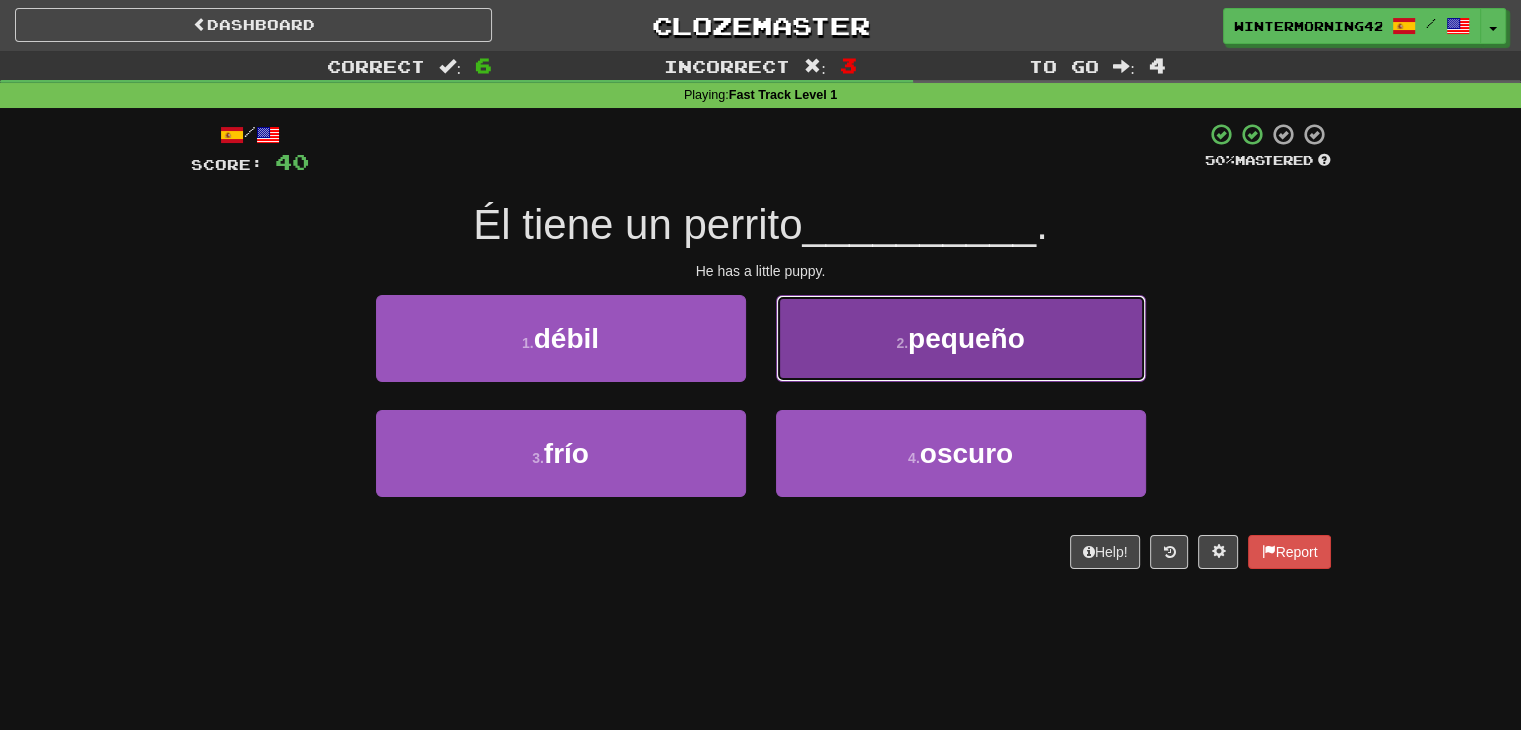 click on "2 .  pequeño" at bounding box center (961, 338) 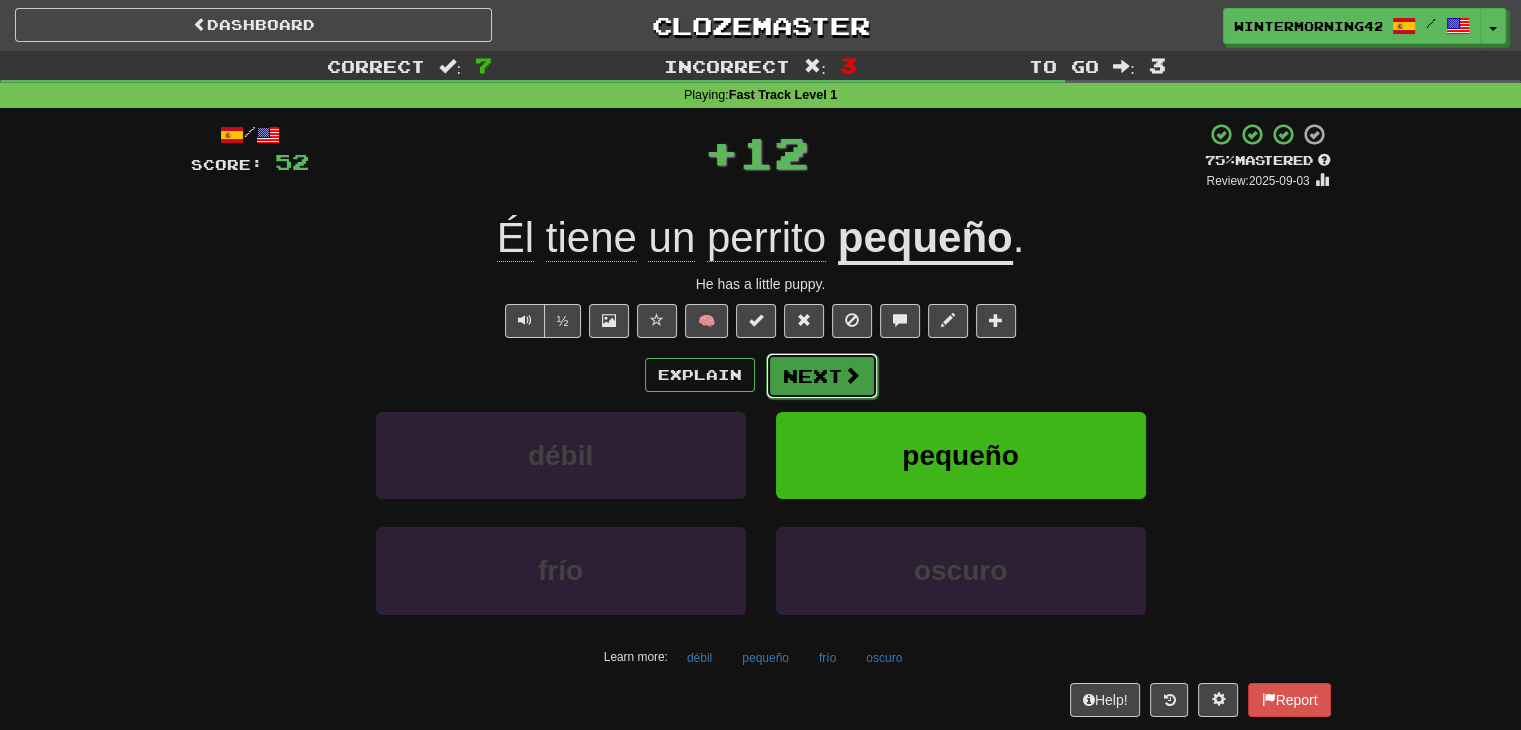 click on "Next" at bounding box center (822, 376) 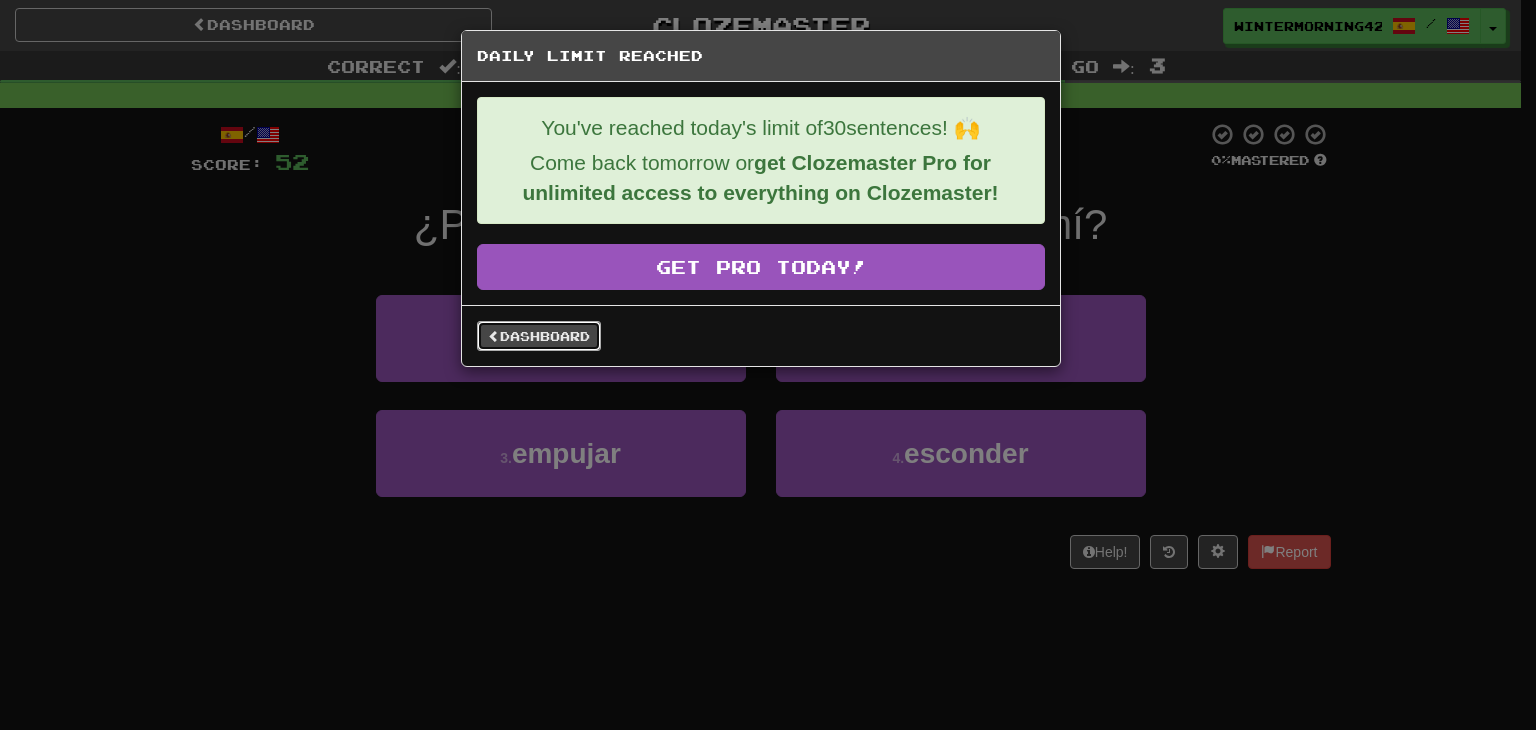 click on "Dashboard" at bounding box center (539, 336) 